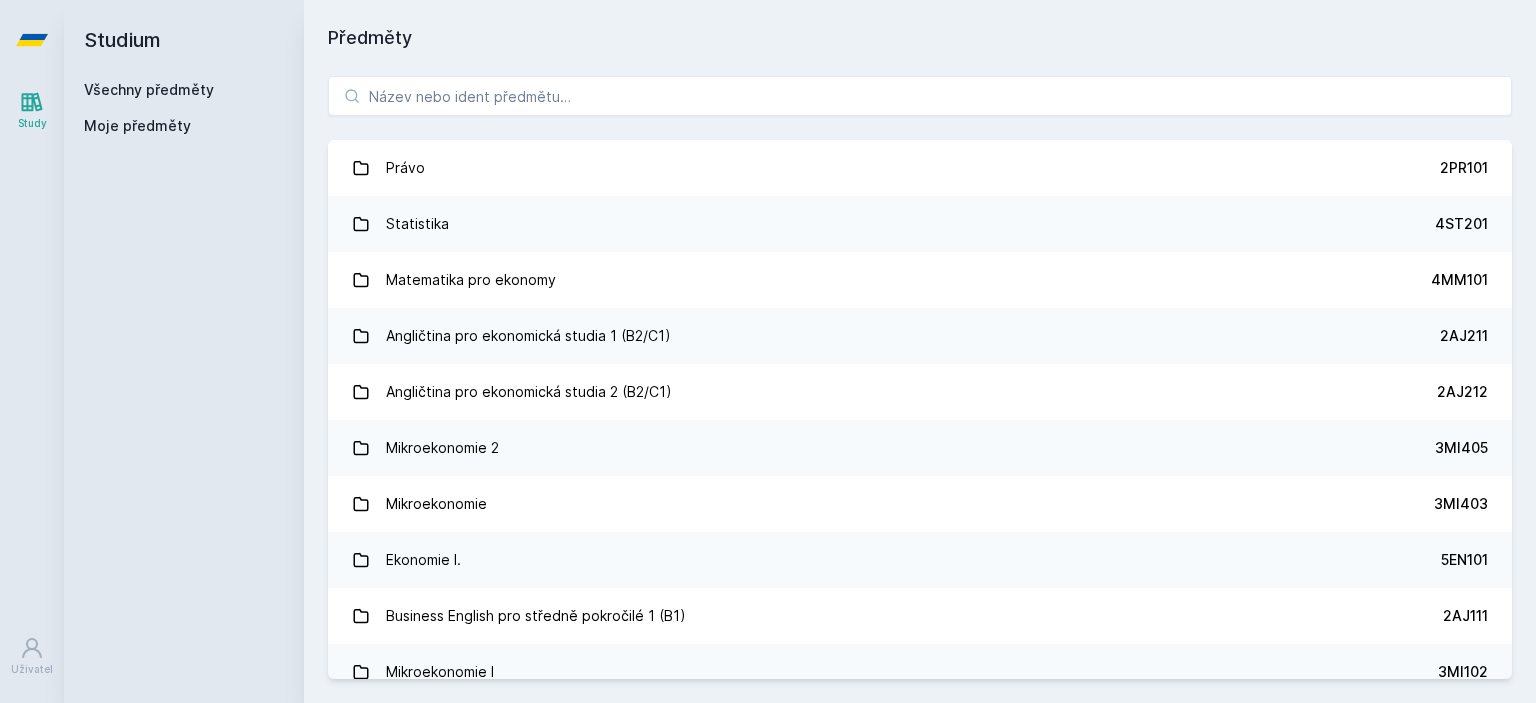 scroll, scrollTop: 0, scrollLeft: 0, axis: both 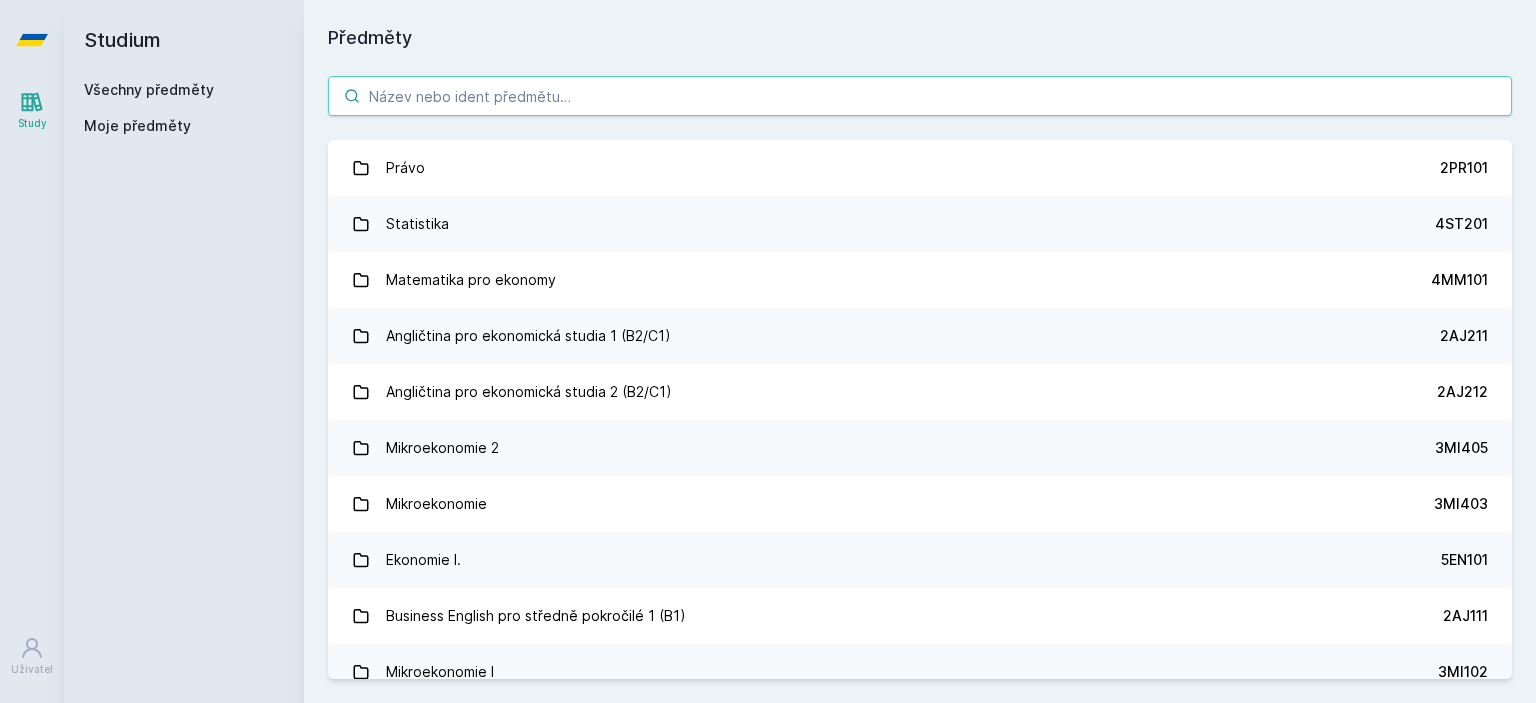 click at bounding box center [920, 96] 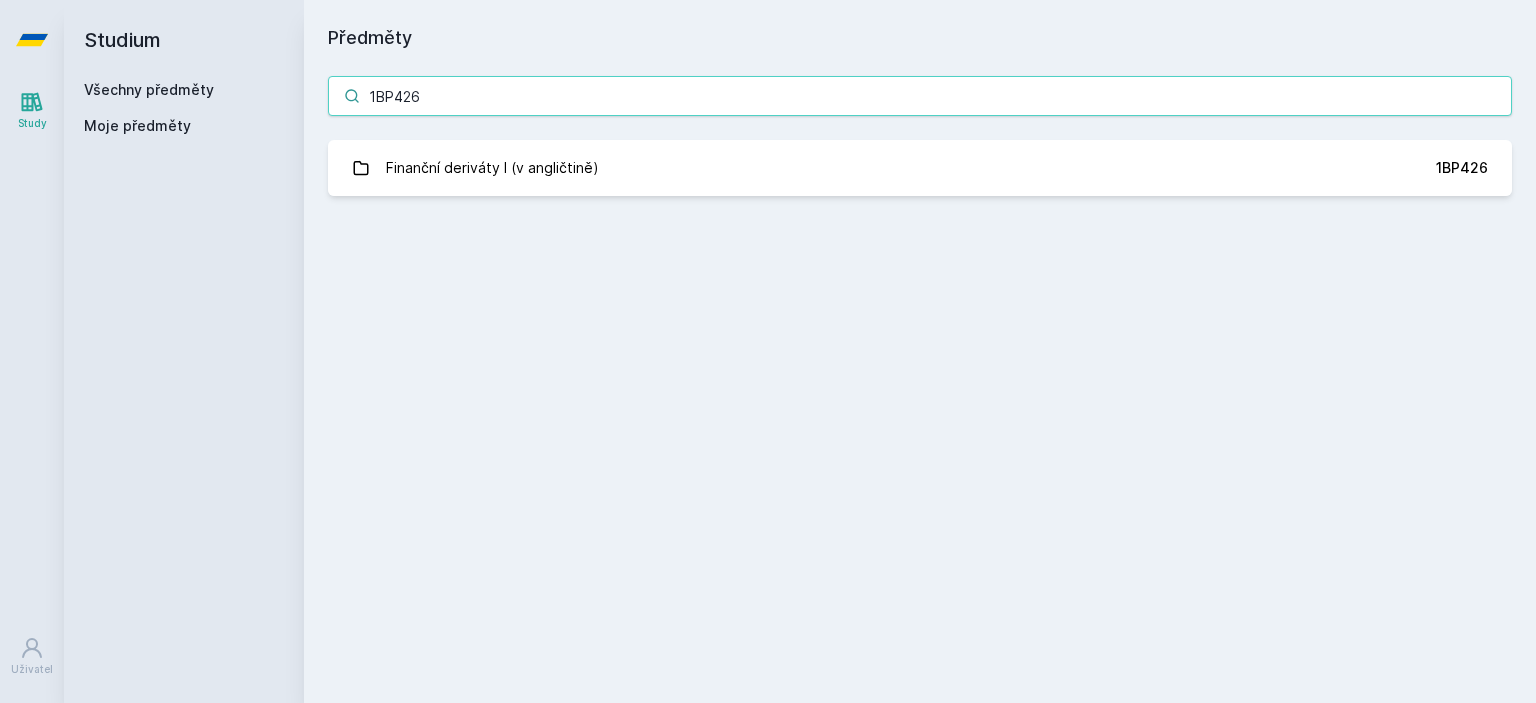 type on "1BP426" 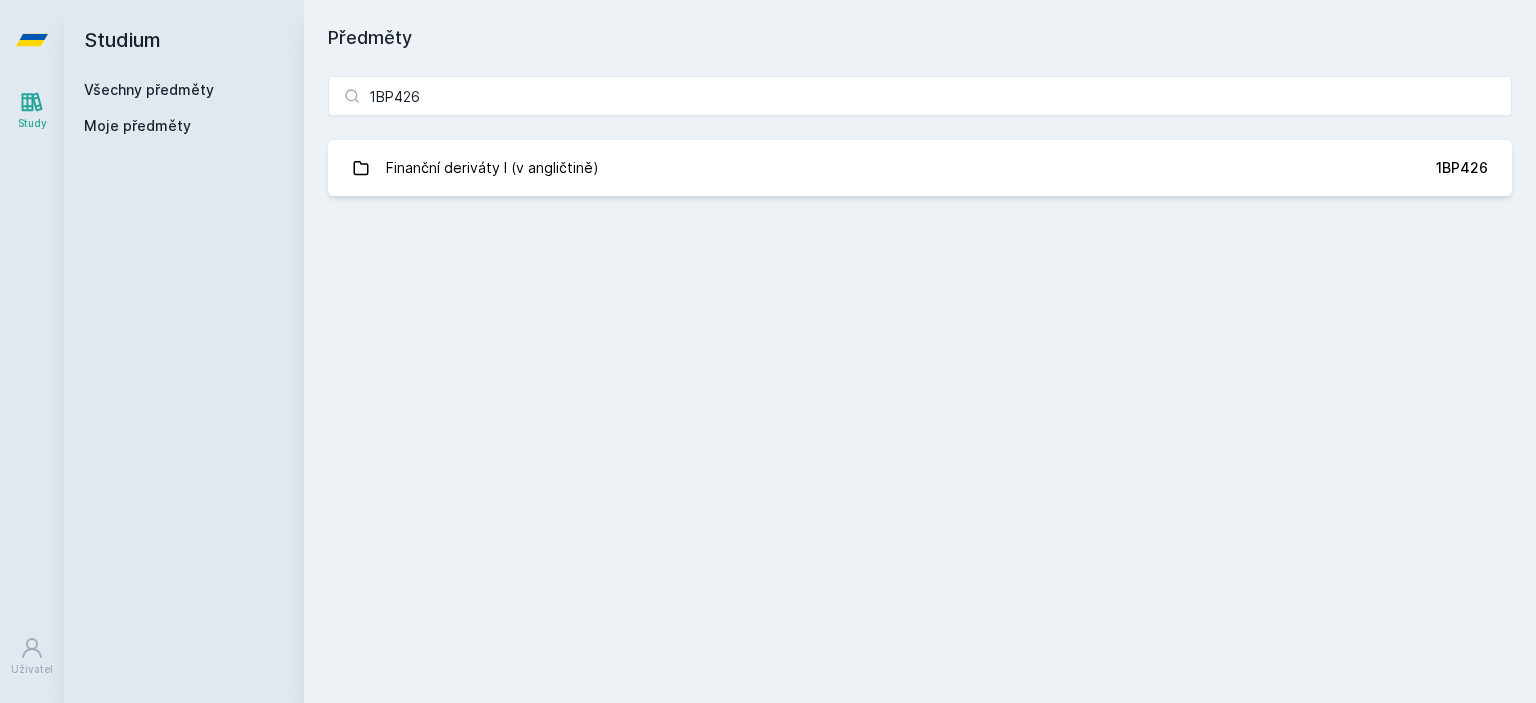 click on "Finanční deriváty I (v angličtině)" at bounding box center (492, 168) 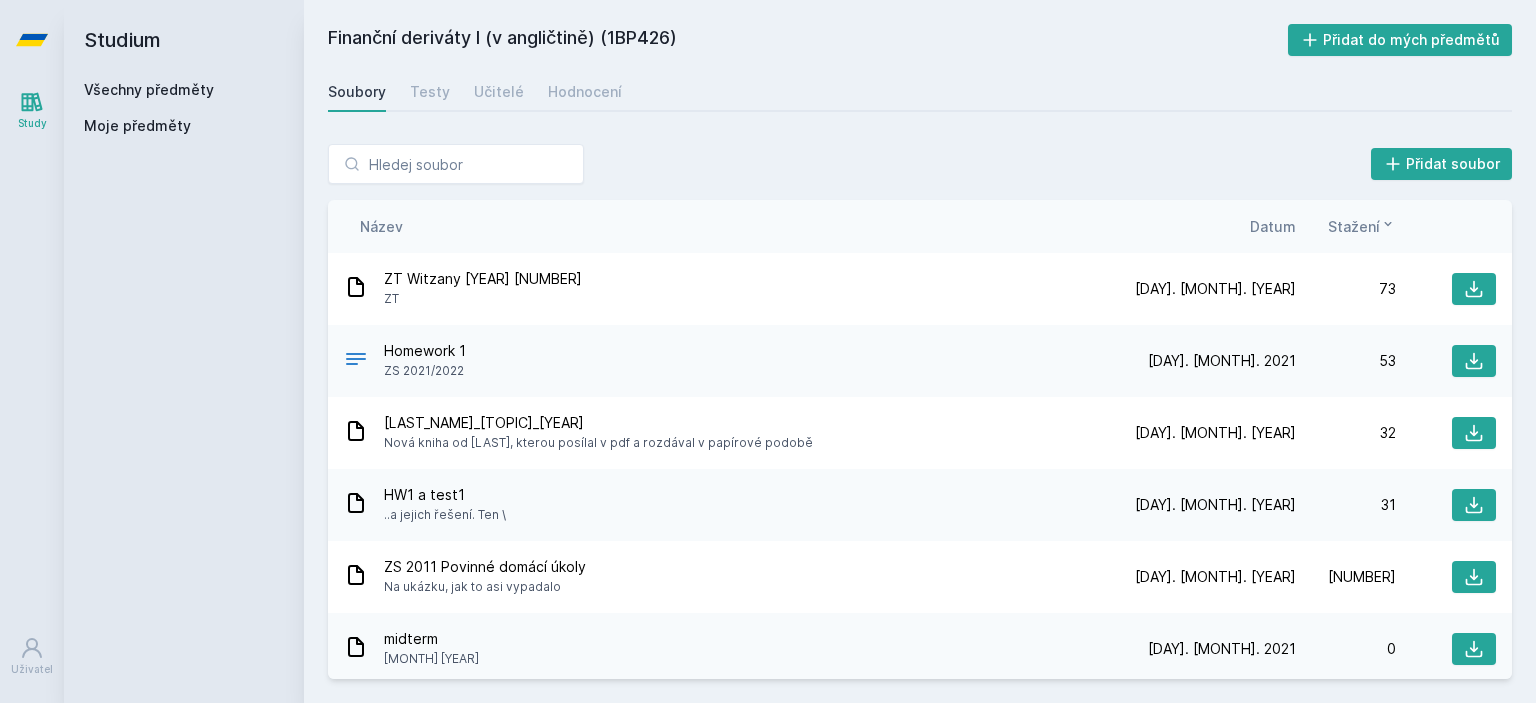 click on "Učitelé" at bounding box center (499, 92) 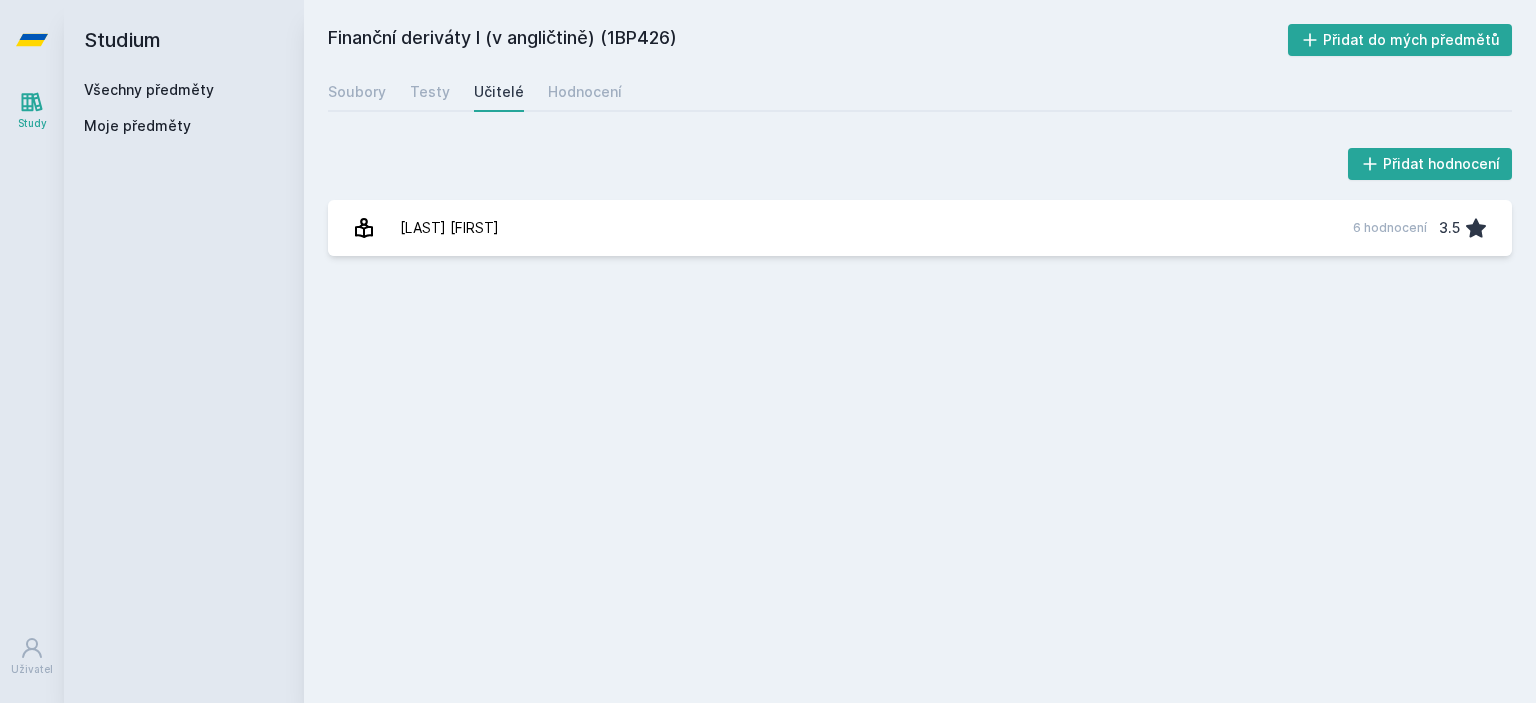 click on "[FIRST] [LAST]
6 hodnocení
3.5" at bounding box center [920, 228] 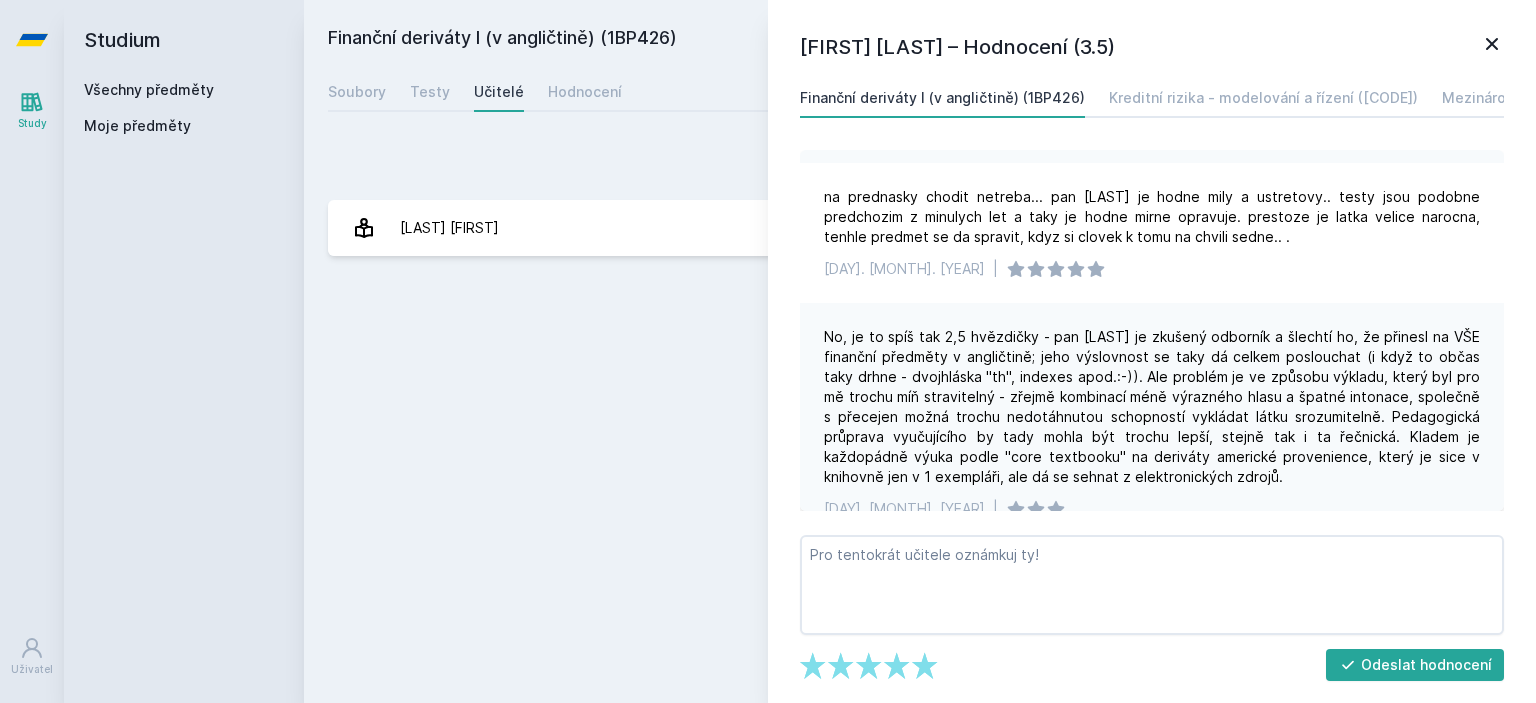scroll, scrollTop: 1057, scrollLeft: 0, axis: vertical 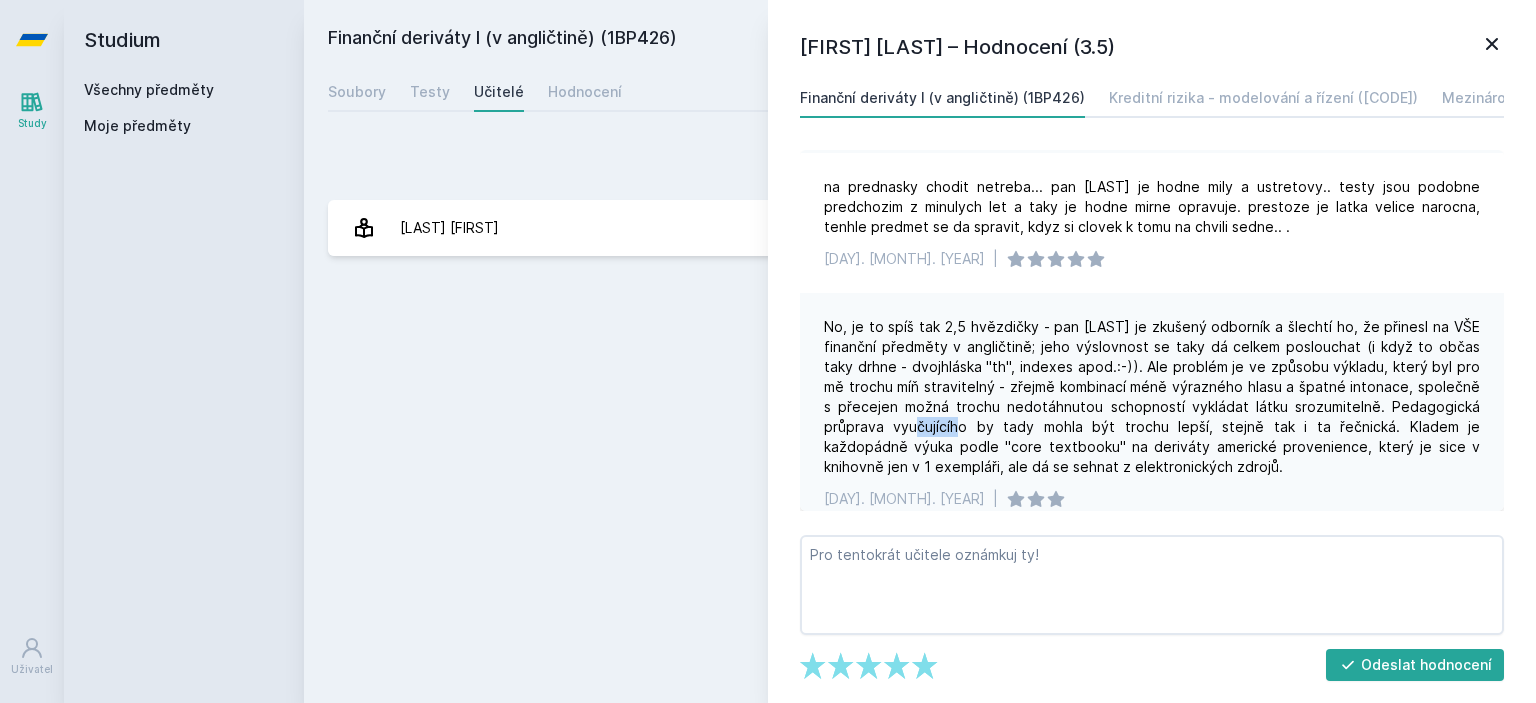 drag, startPoint x: 931, startPoint y: 406, endPoint x: 968, endPoint y: 407, distance: 37.01351 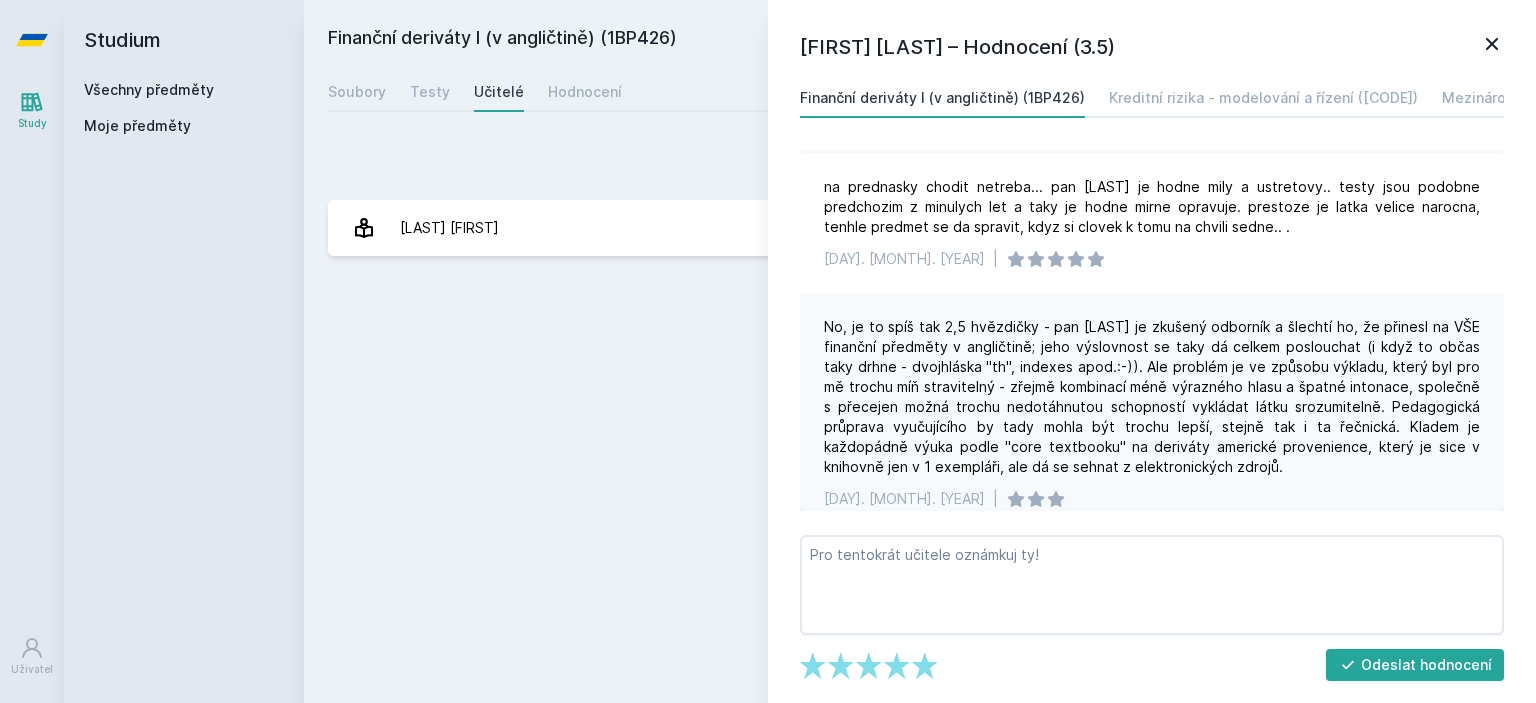 click on "No, je to spíš tak 2,5 hvězdičky - pan [LAST] je zkušený odborník a šlechtí ho, že přinesl na VŠE finanční předměty v angličtině; jeho výslovnost se taky dá celkem poslouchat (i když to občas taky drhne - dvojhláska "th", indexes apod.:-)). Ale problém je ve způsobu výkladu, který byl pro mě trochu míň stravitelný - zřejmě kombinací méně výrazného hlasu a špatné intonace, společně s přecejen možná trochu nedotáhnutou schopností vykládat látku srozumitelně. Pedagogická průprava vyučujícího by tady mohla být trochu lepší, stejně tak i ta řečnická. Kladem je každopádně výuka podle "core textbooku" na deriváty americké provenience, který je sice v knihovně jen v 1 exempláři, ale dá se sehnat z elektronických zdrojů." at bounding box center (1152, 397) 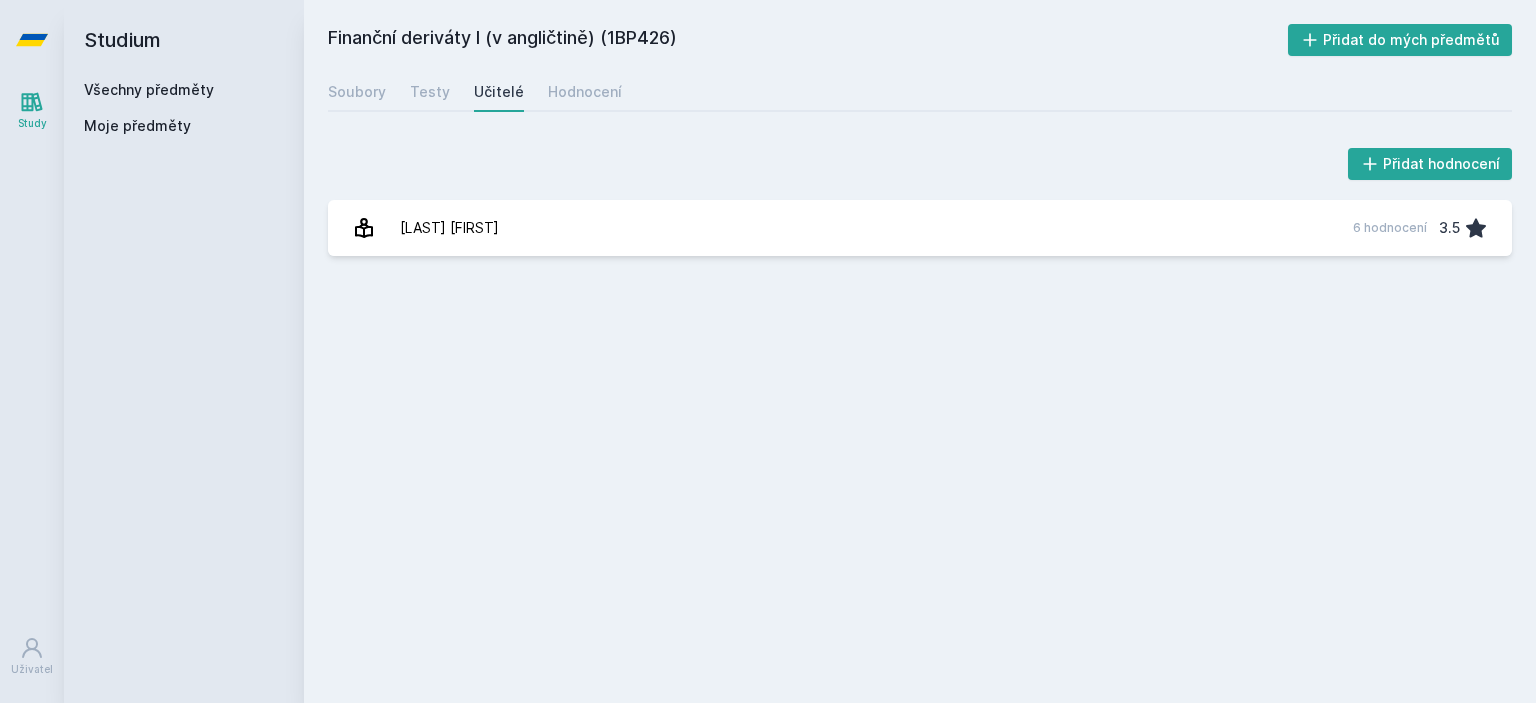 click on "Soubory" at bounding box center (357, 92) 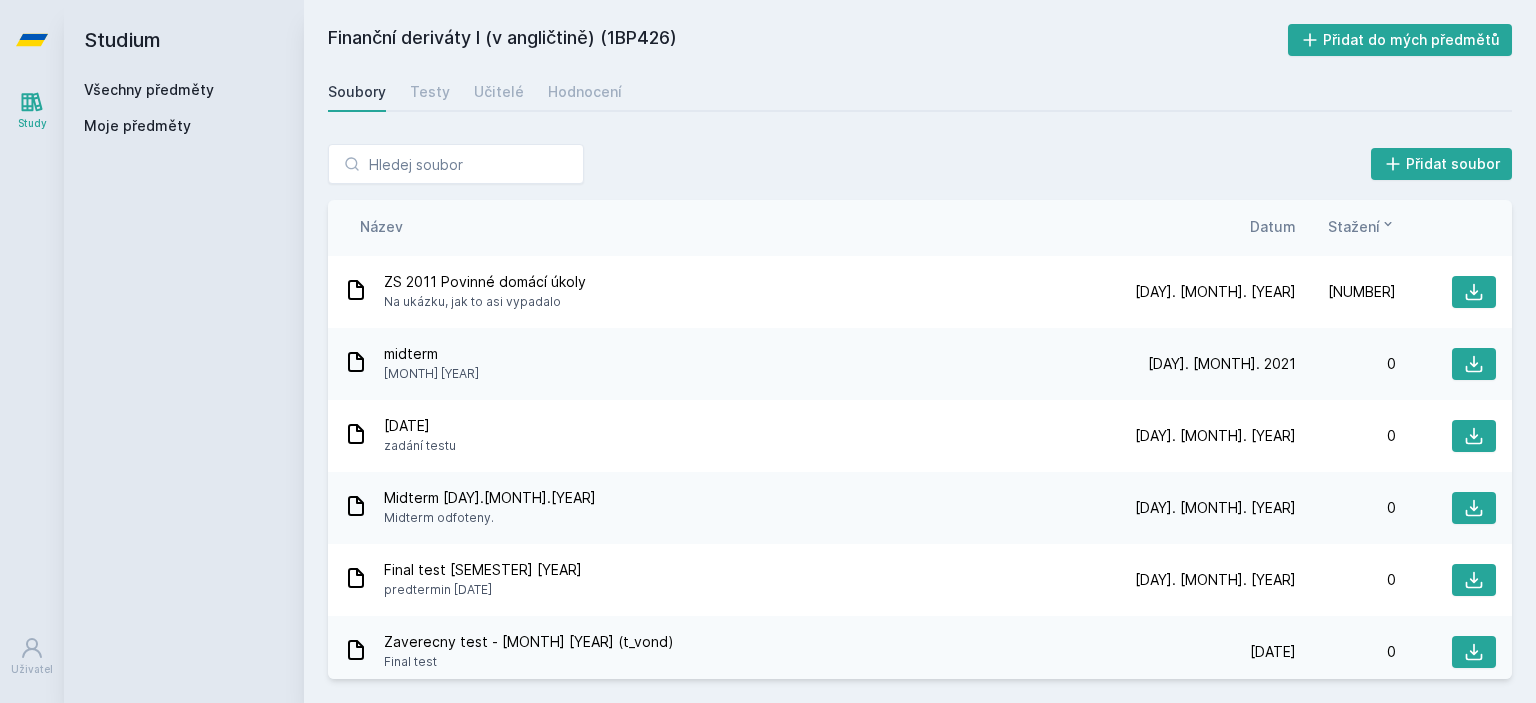 scroll, scrollTop: 0, scrollLeft: 0, axis: both 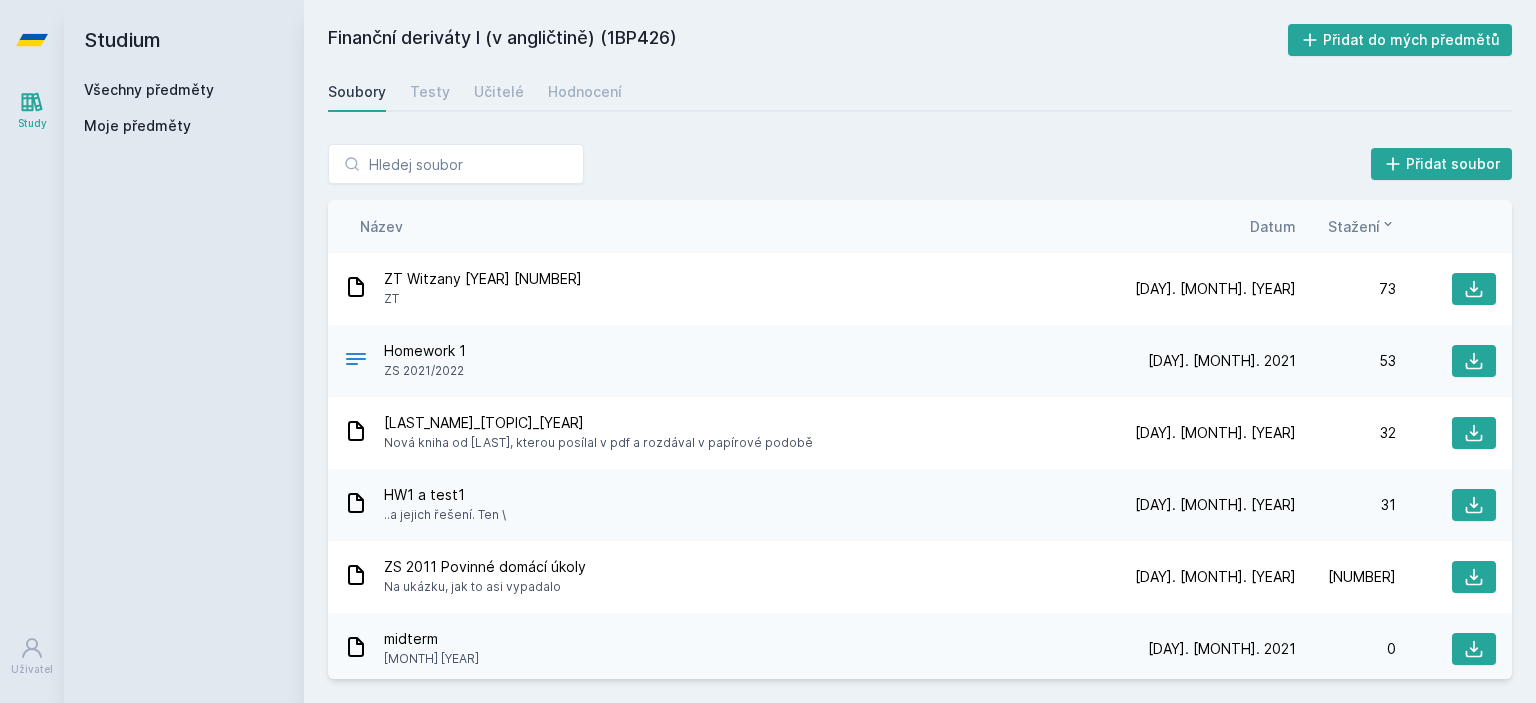 click on "Stažení" at bounding box center [1354, 226] 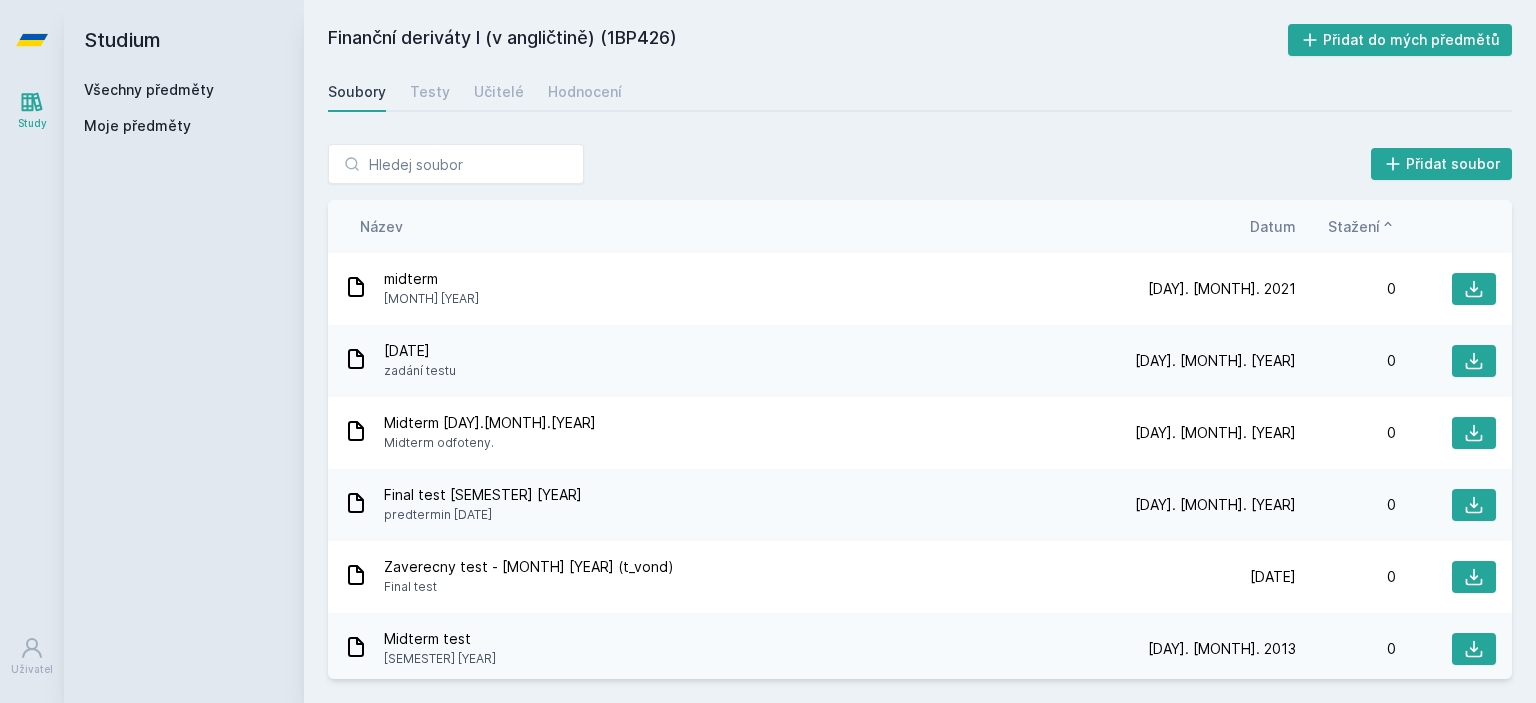 click on "Stažení" at bounding box center [1354, 226] 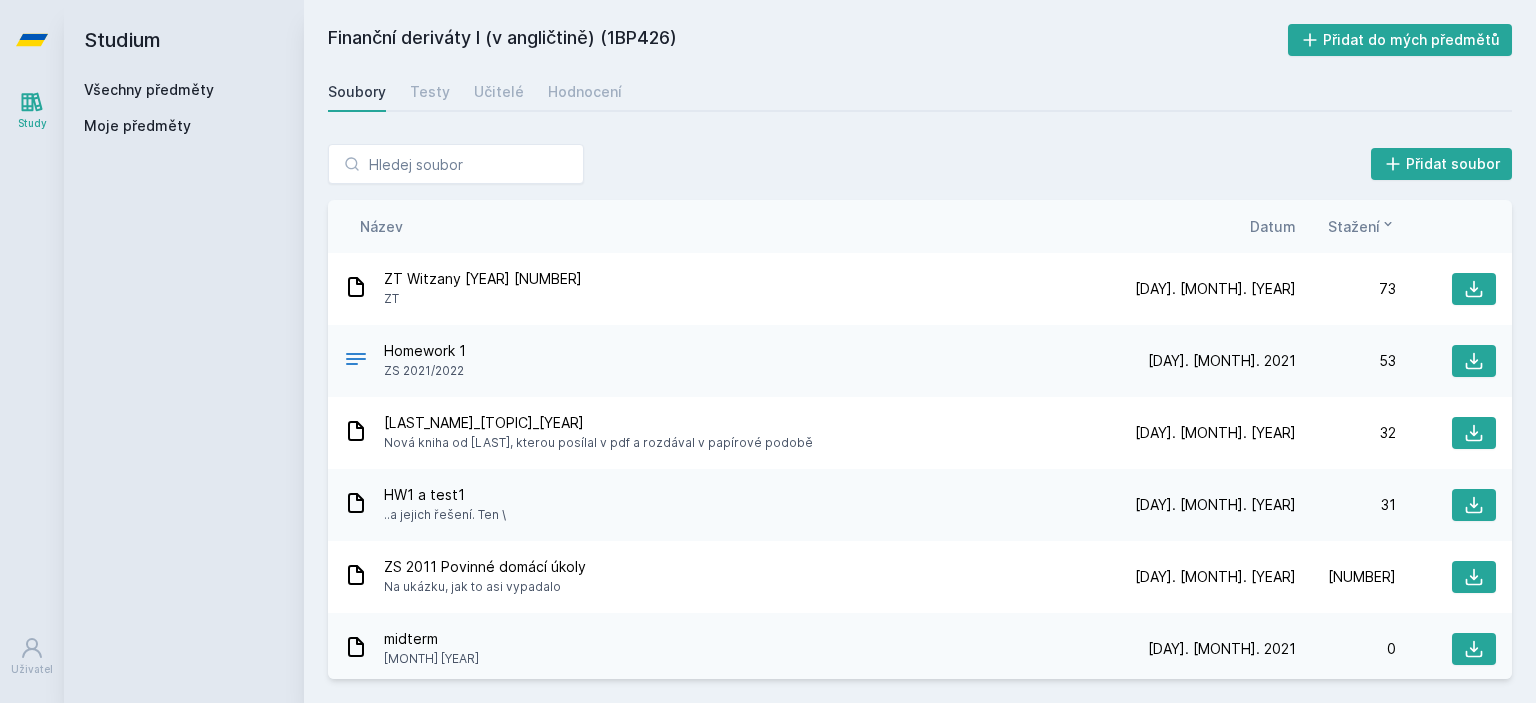 click at bounding box center (1474, 289) 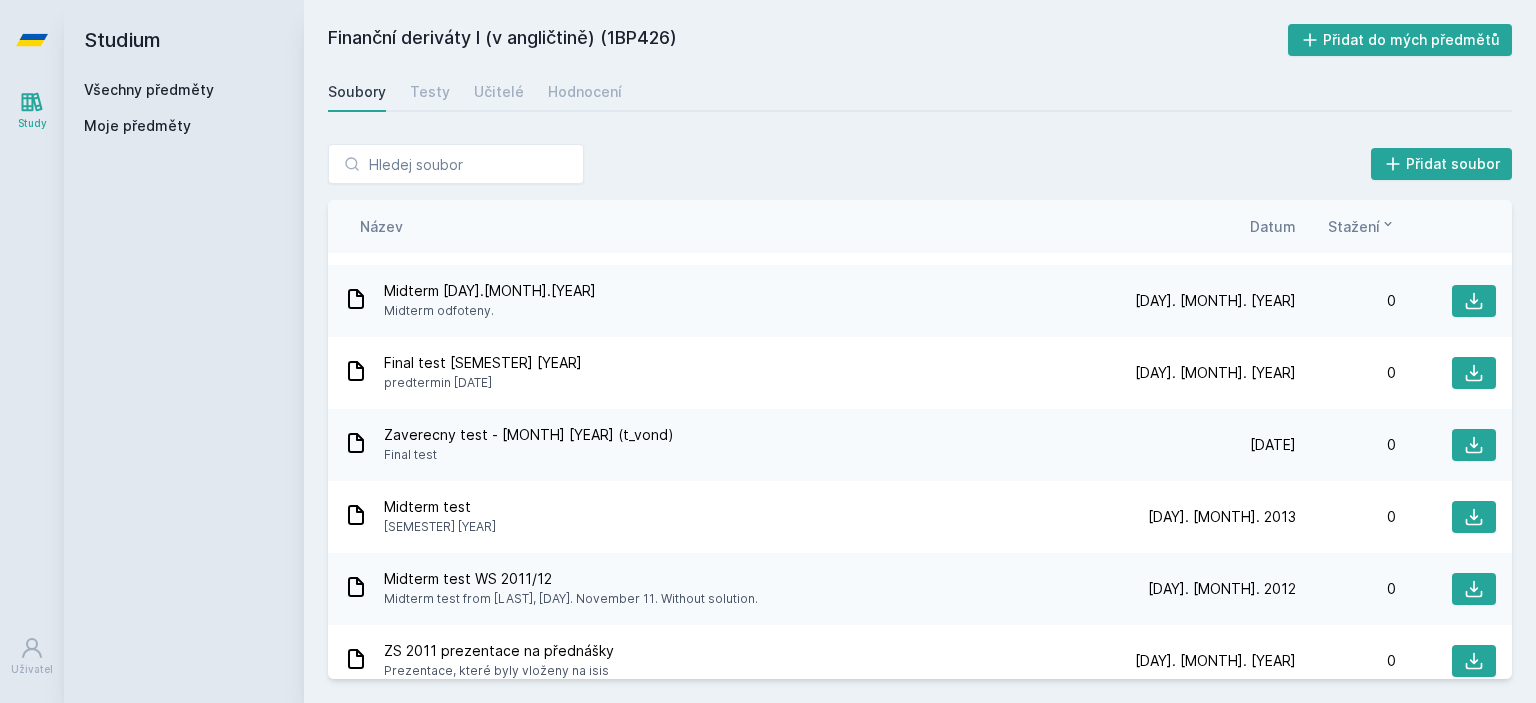 scroll, scrollTop: 500, scrollLeft: 0, axis: vertical 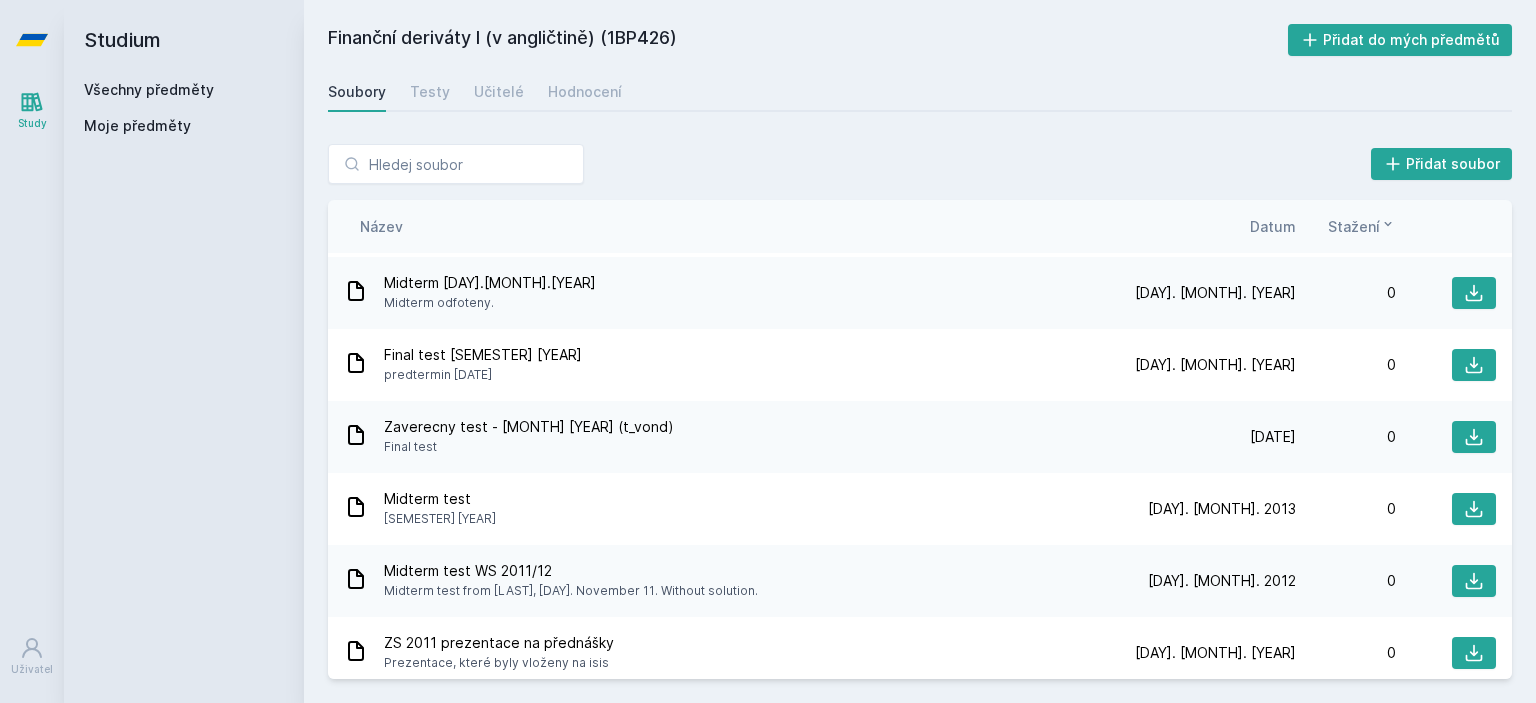 click 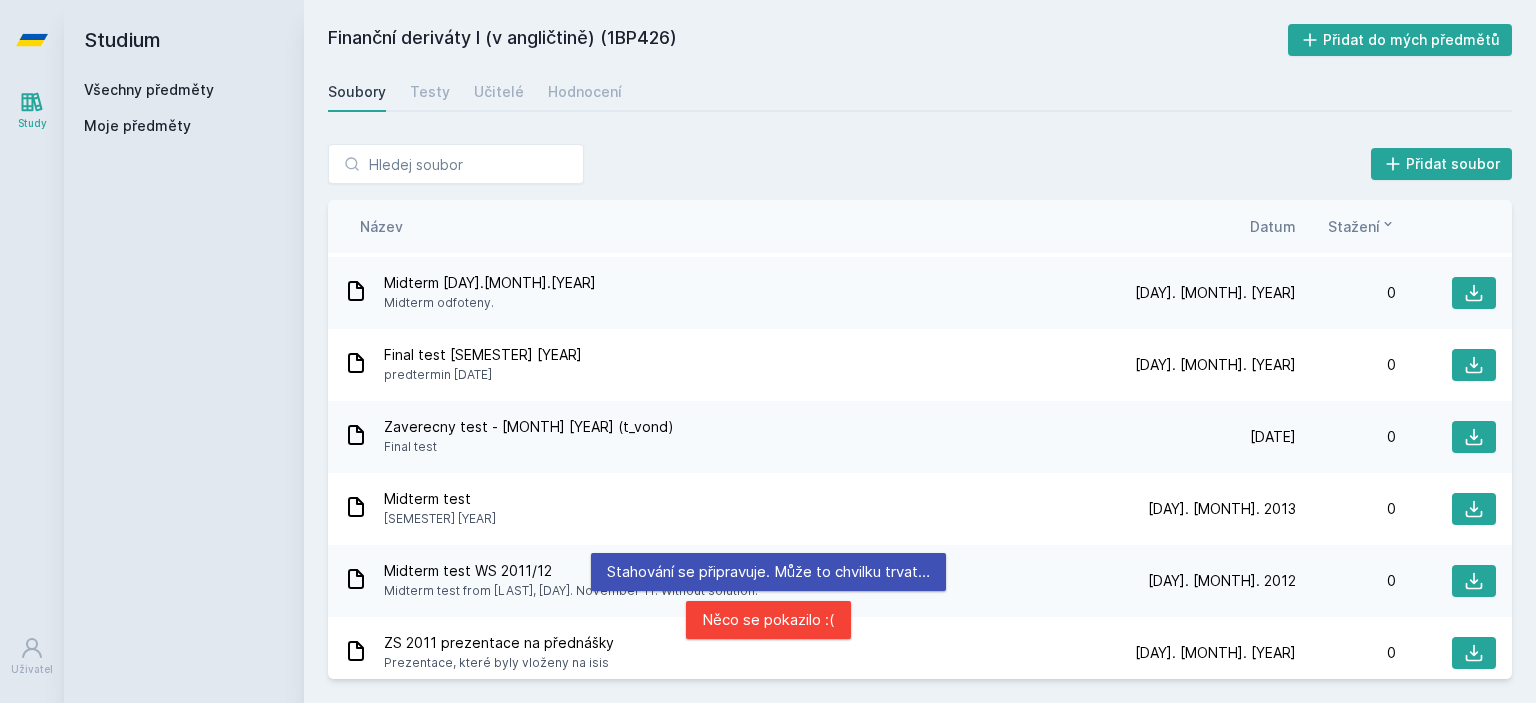 scroll, scrollTop: 0, scrollLeft: 0, axis: both 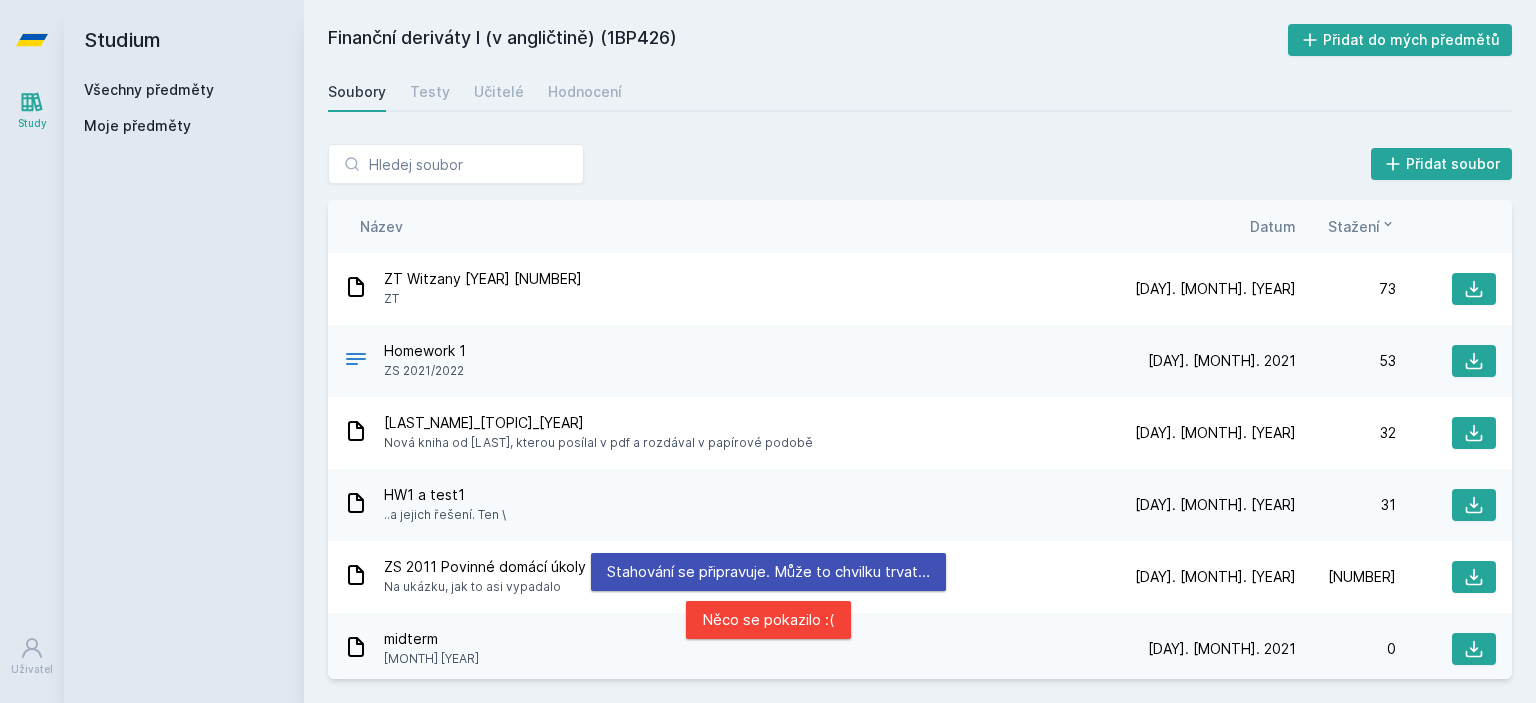 click on "Testy" at bounding box center [430, 92] 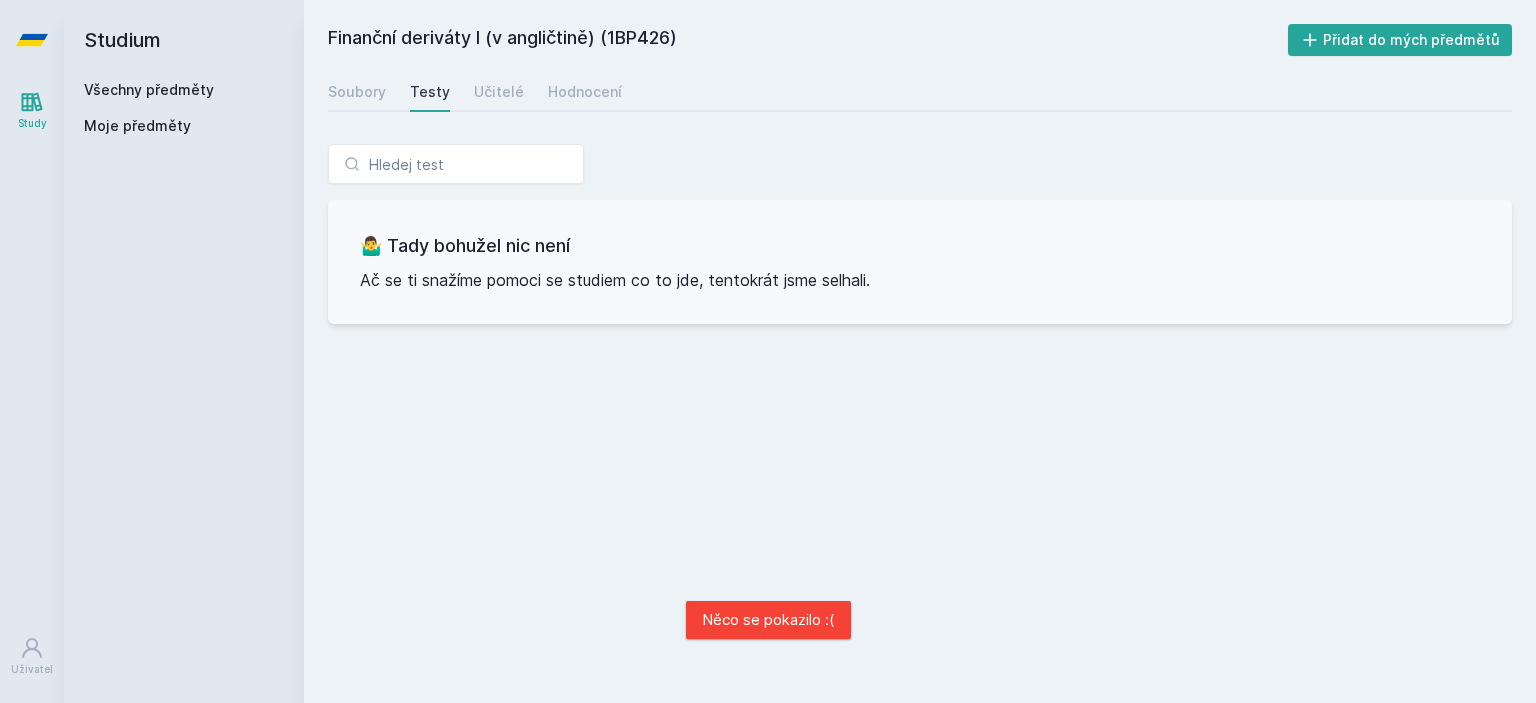 click on "Hodnocení" at bounding box center [585, 92] 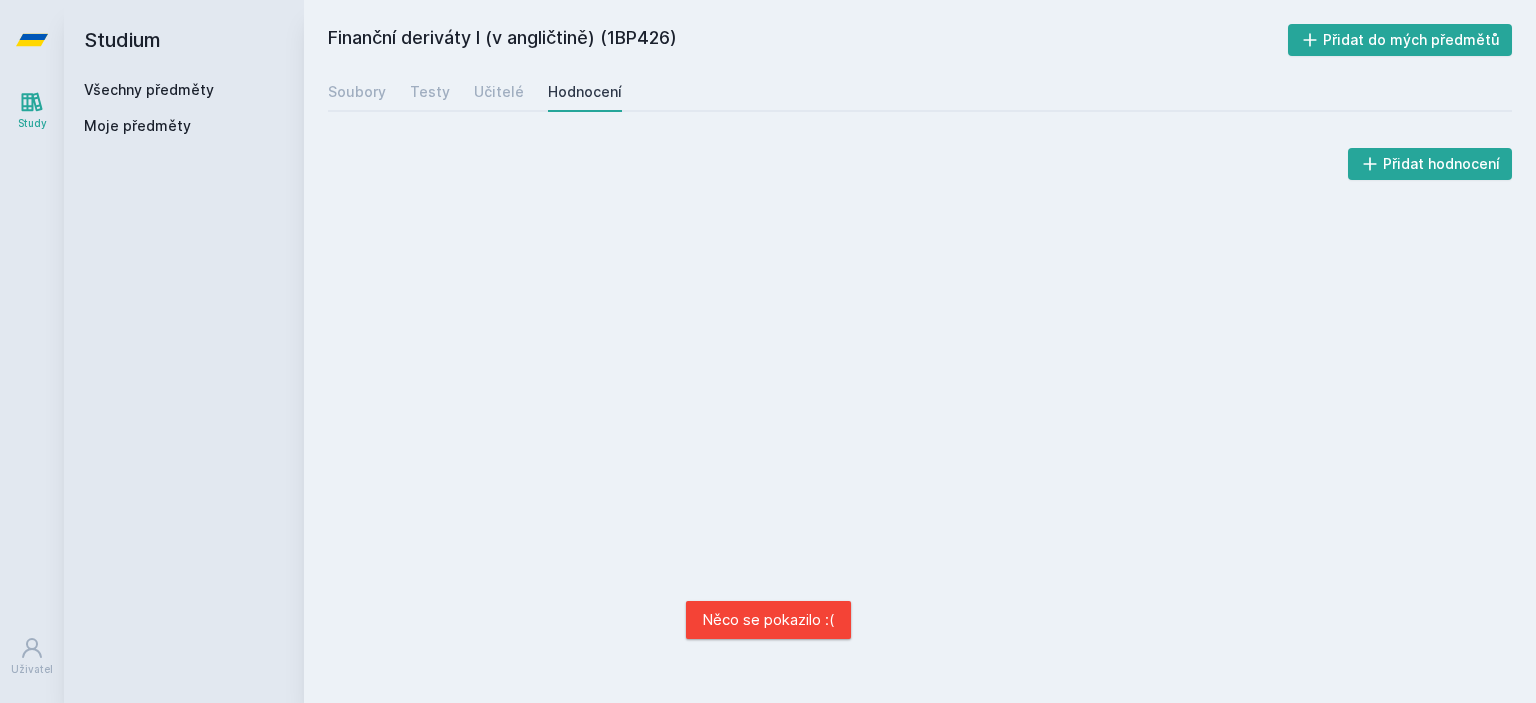 click on "Učitelé" at bounding box center [499, 92] 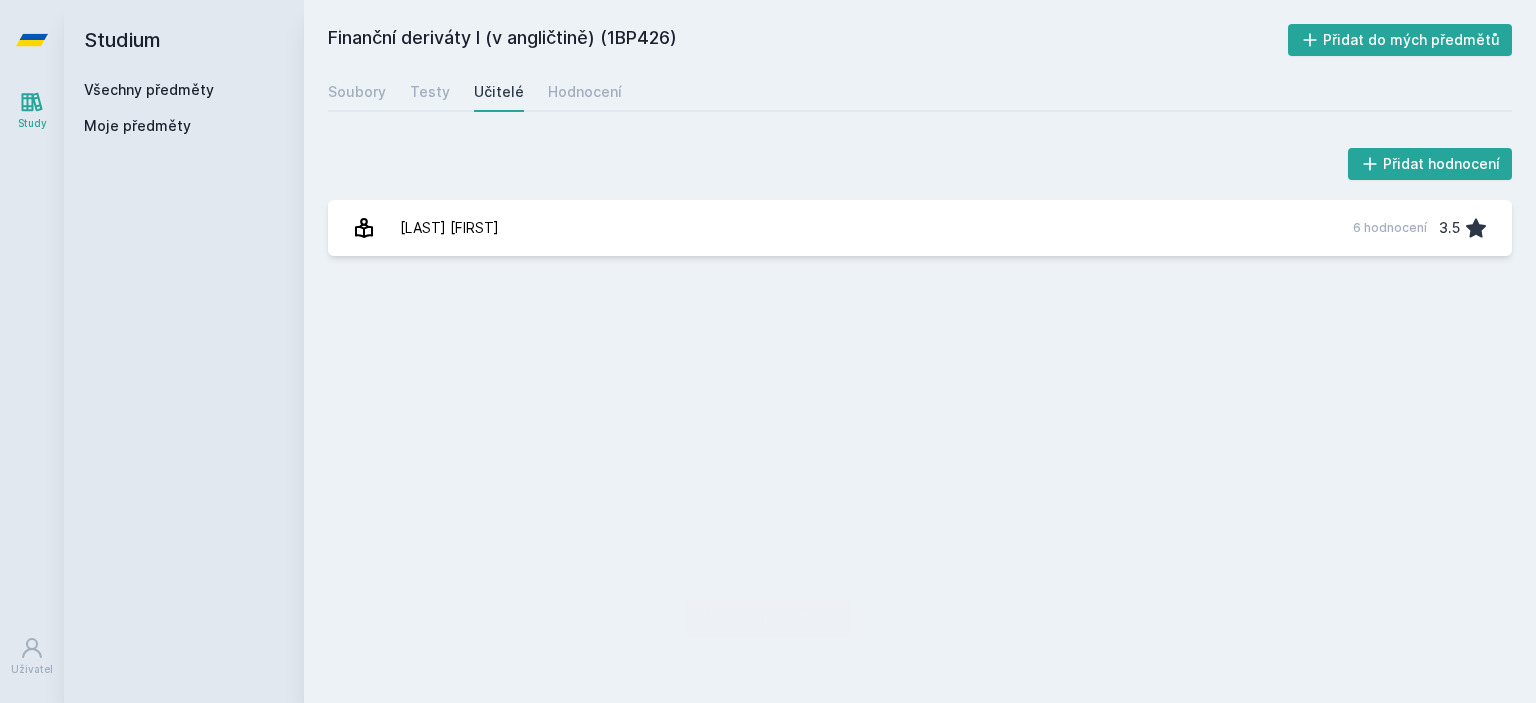 click on "Soubory" at bounding box center (357, 92) 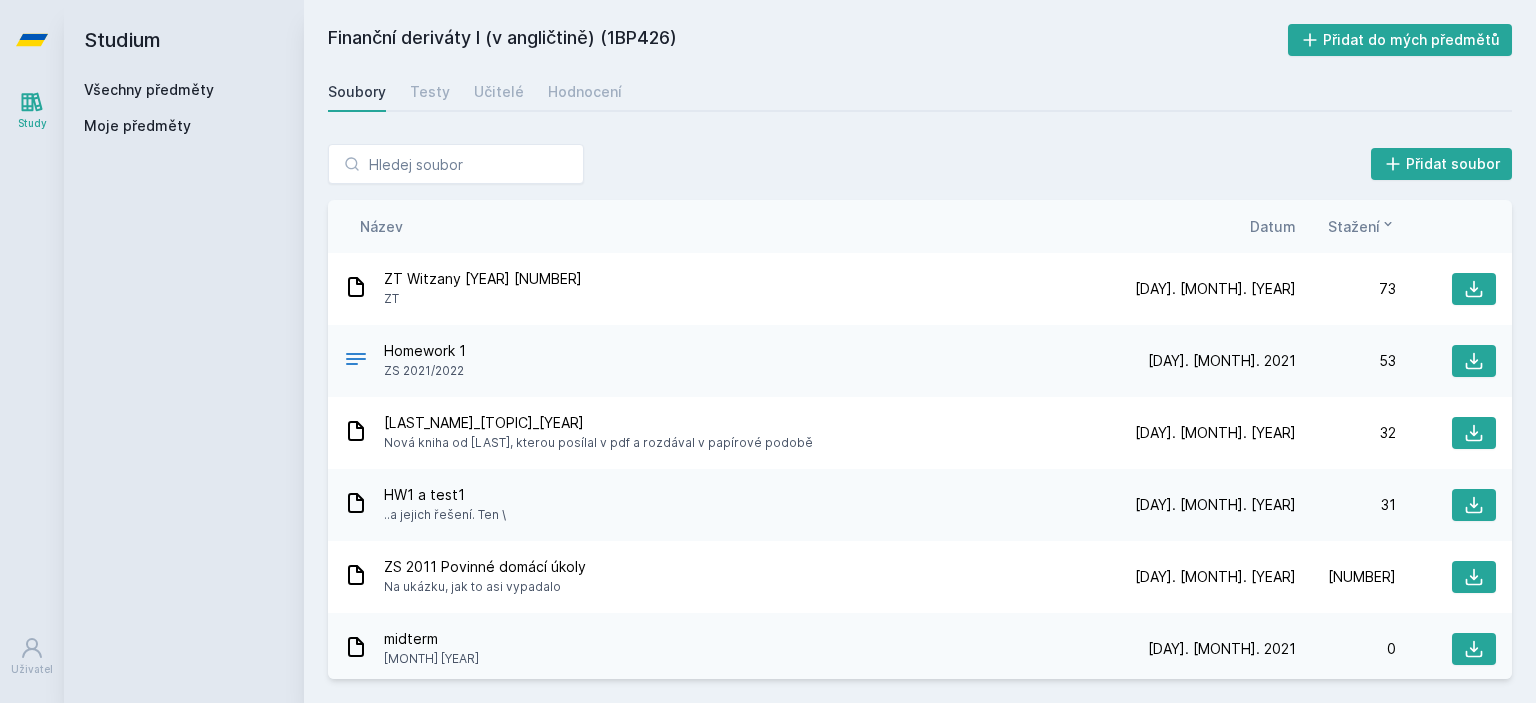 click on "Všechny předměty" at bounding box center (184, 90) 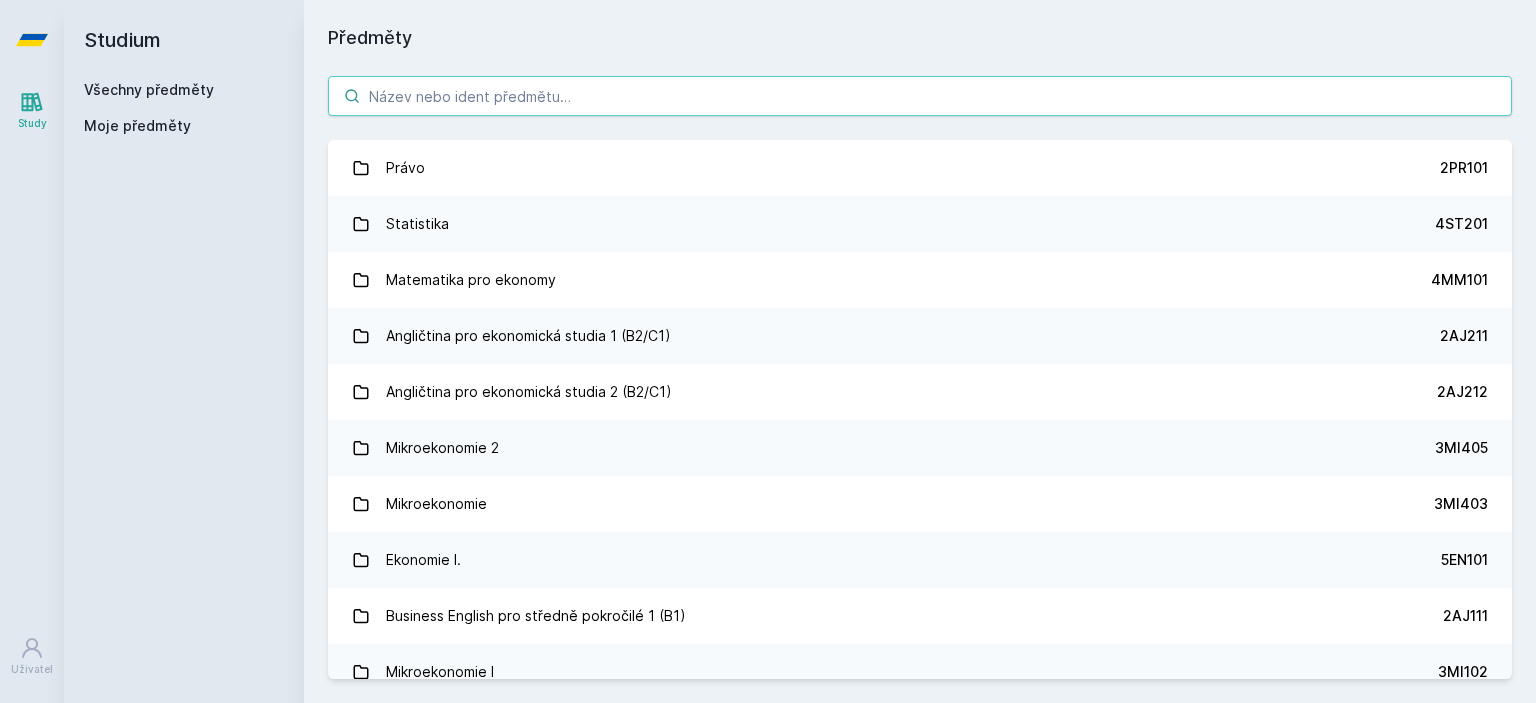 click at bounding box center [920, 96] 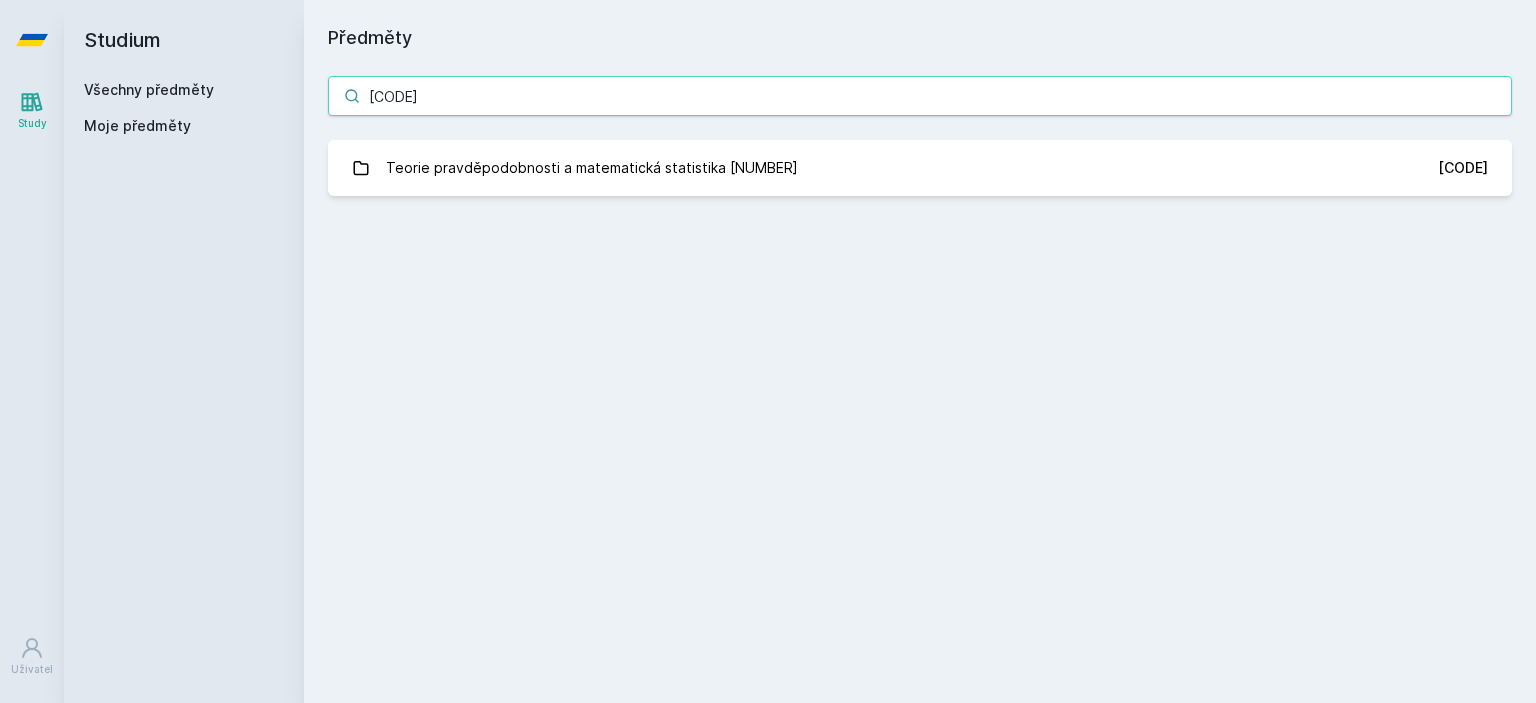 type on "[CODE]" 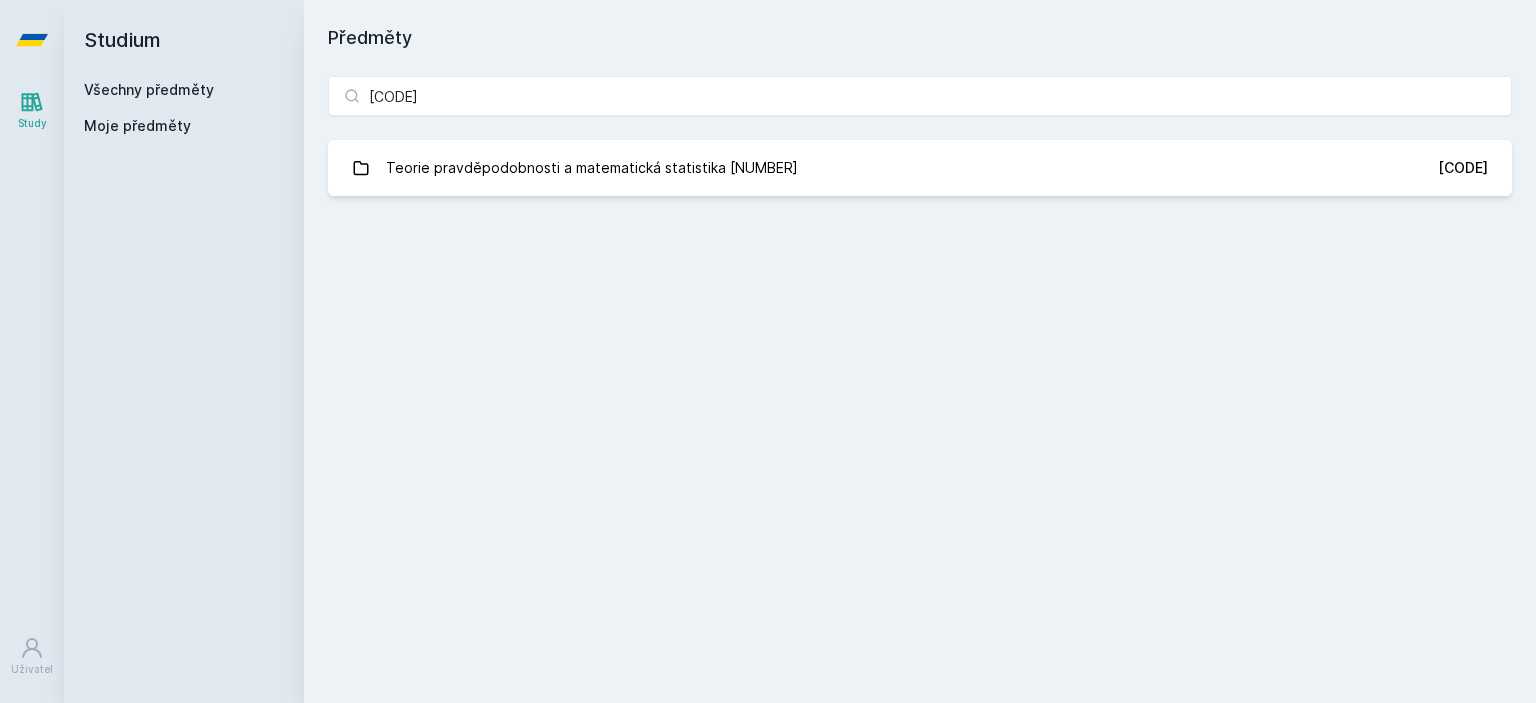 click on "Teorie pravděpodobnosti a matematická statistika [NUMBER]" at bounding box center (592, 168) 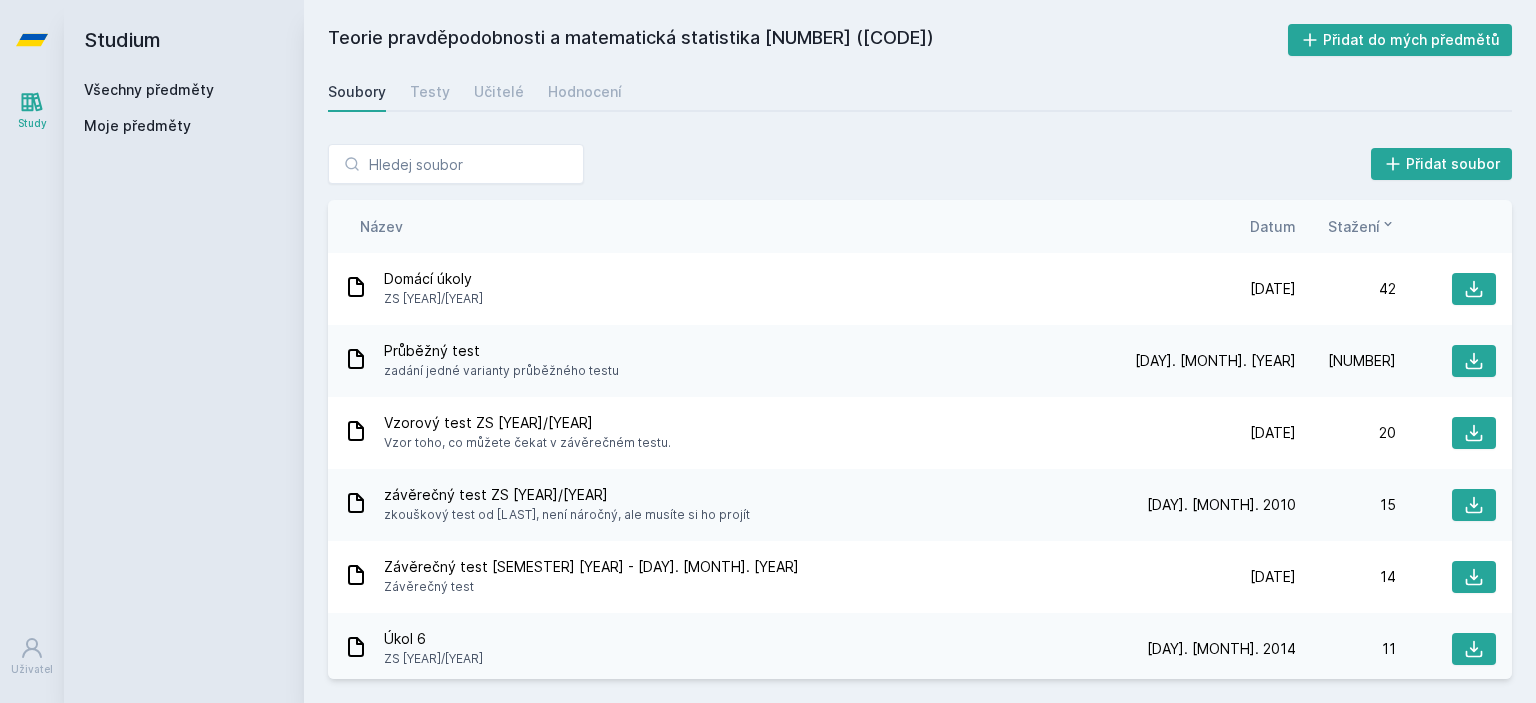 click on "Učitelé" at bounding box center (499, 92) 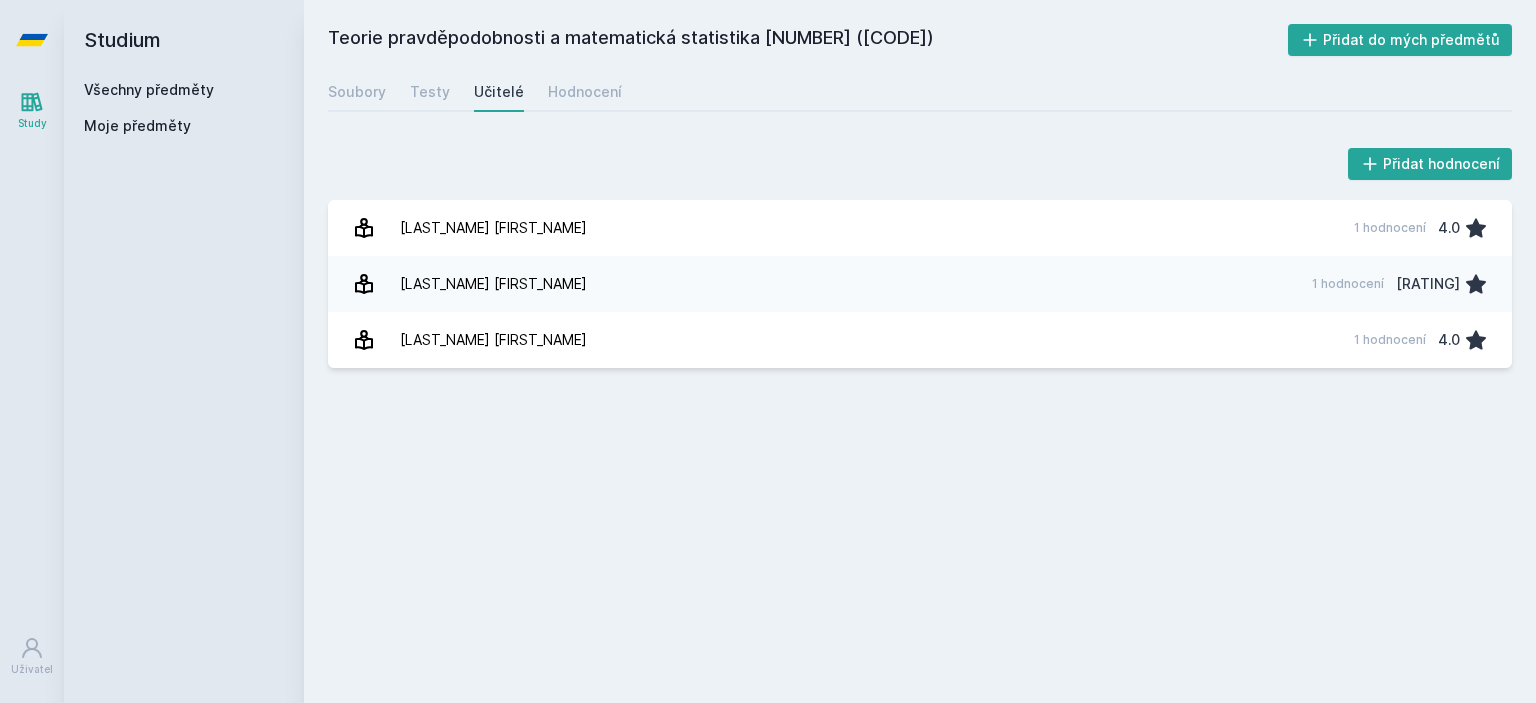 click on "[LAST] [FIRST]
1 hodnocení
4.0" at bounding box center (920, 340) 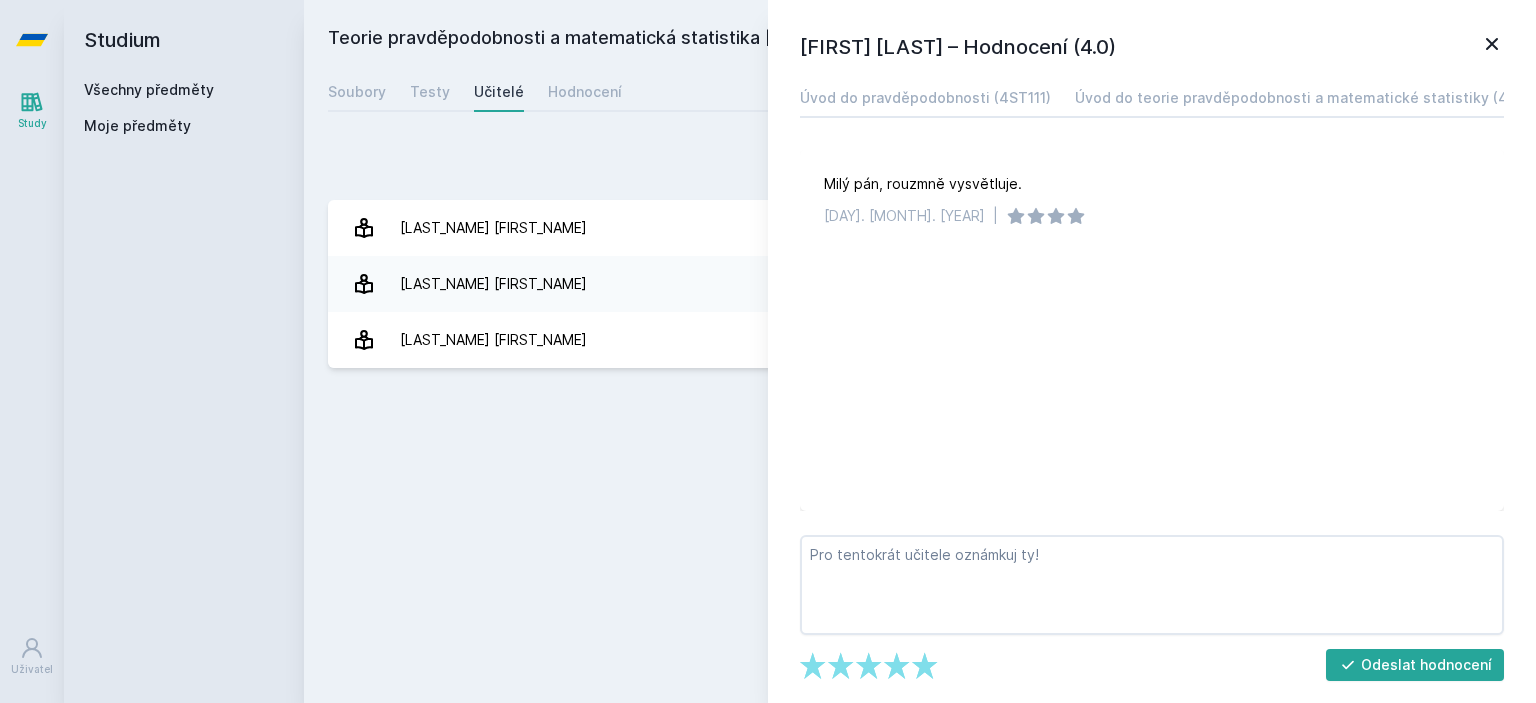 click on "[LAST] [FIRST]
1 hodnocení
5.0" at bounding box center [920, 284] 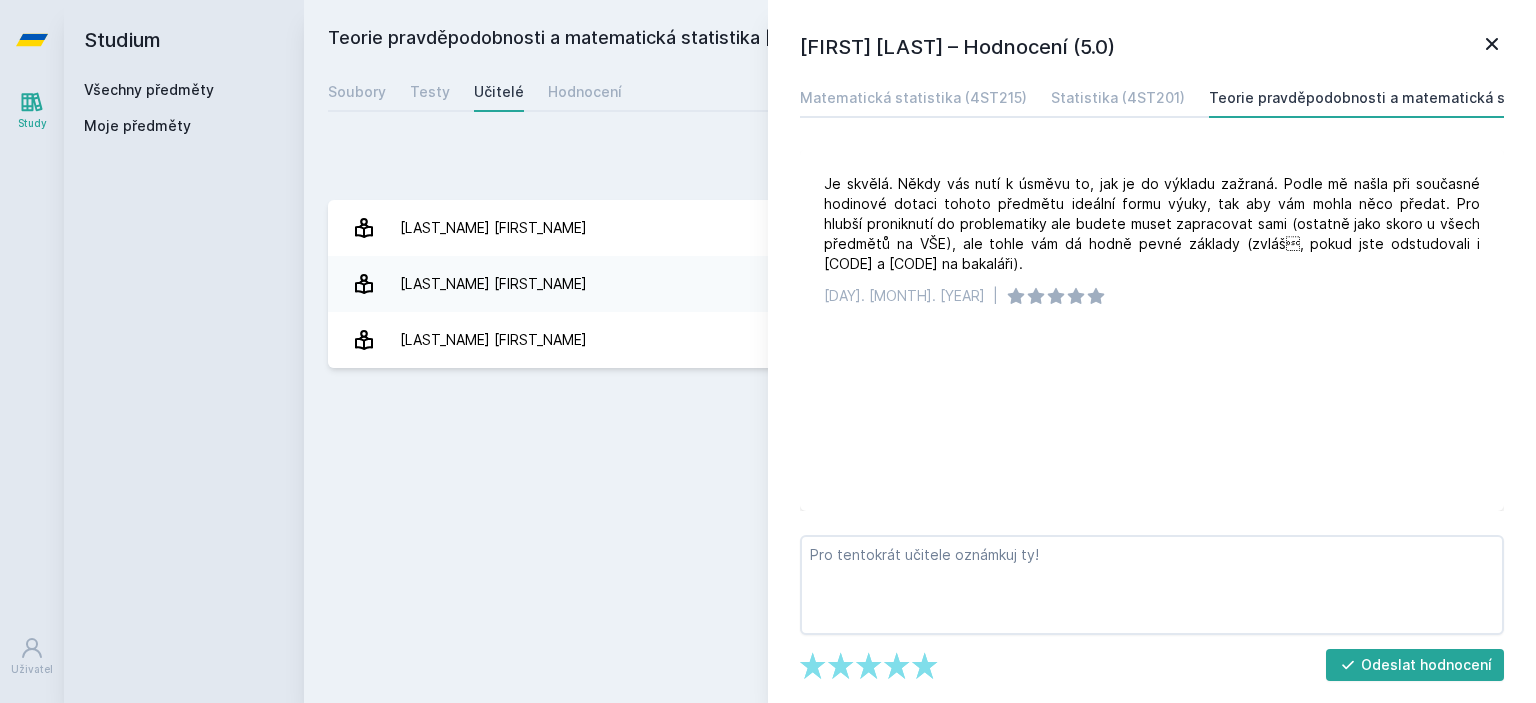 click on "[LAST_NAME] [FIRST_NAME]
[NUMBER] hodnocení
[RATING]" at bounding box center (920, 228) 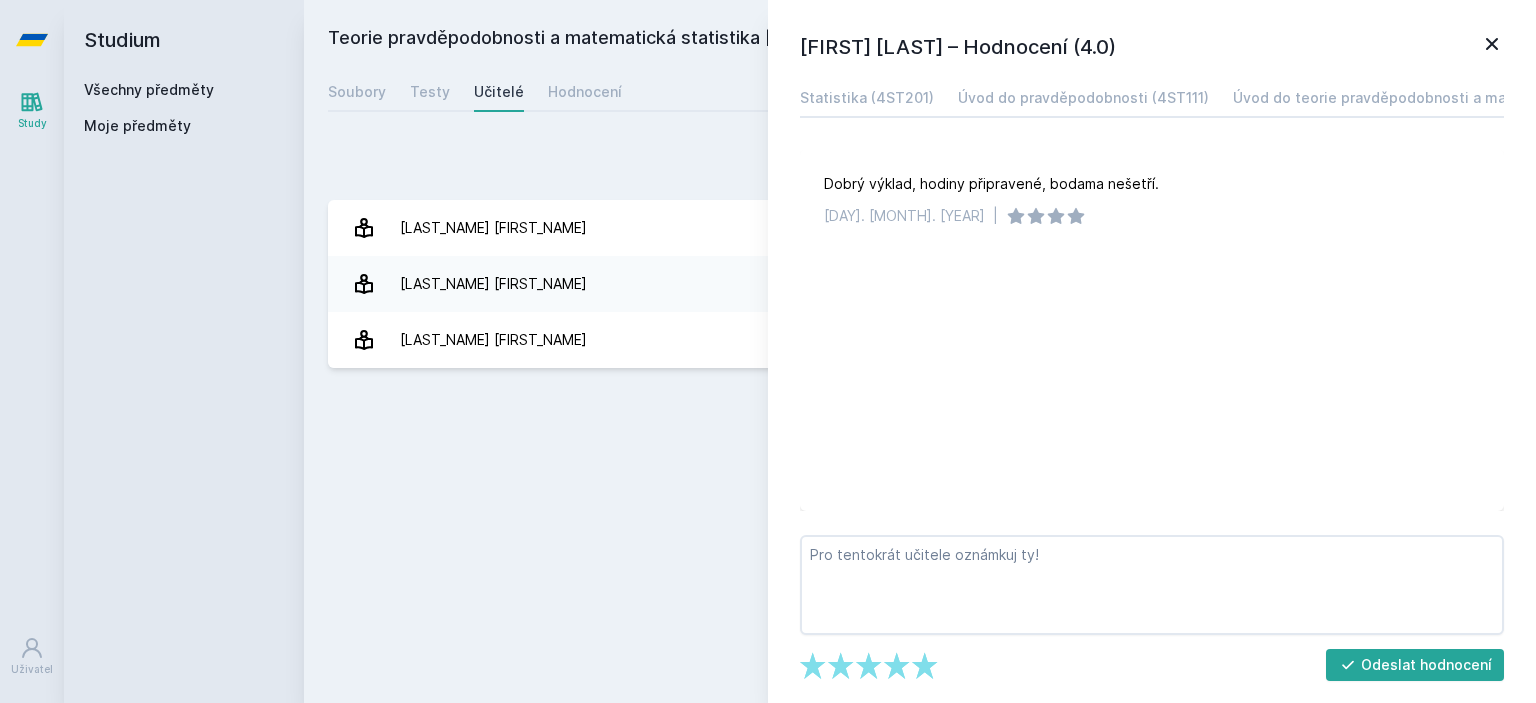 click 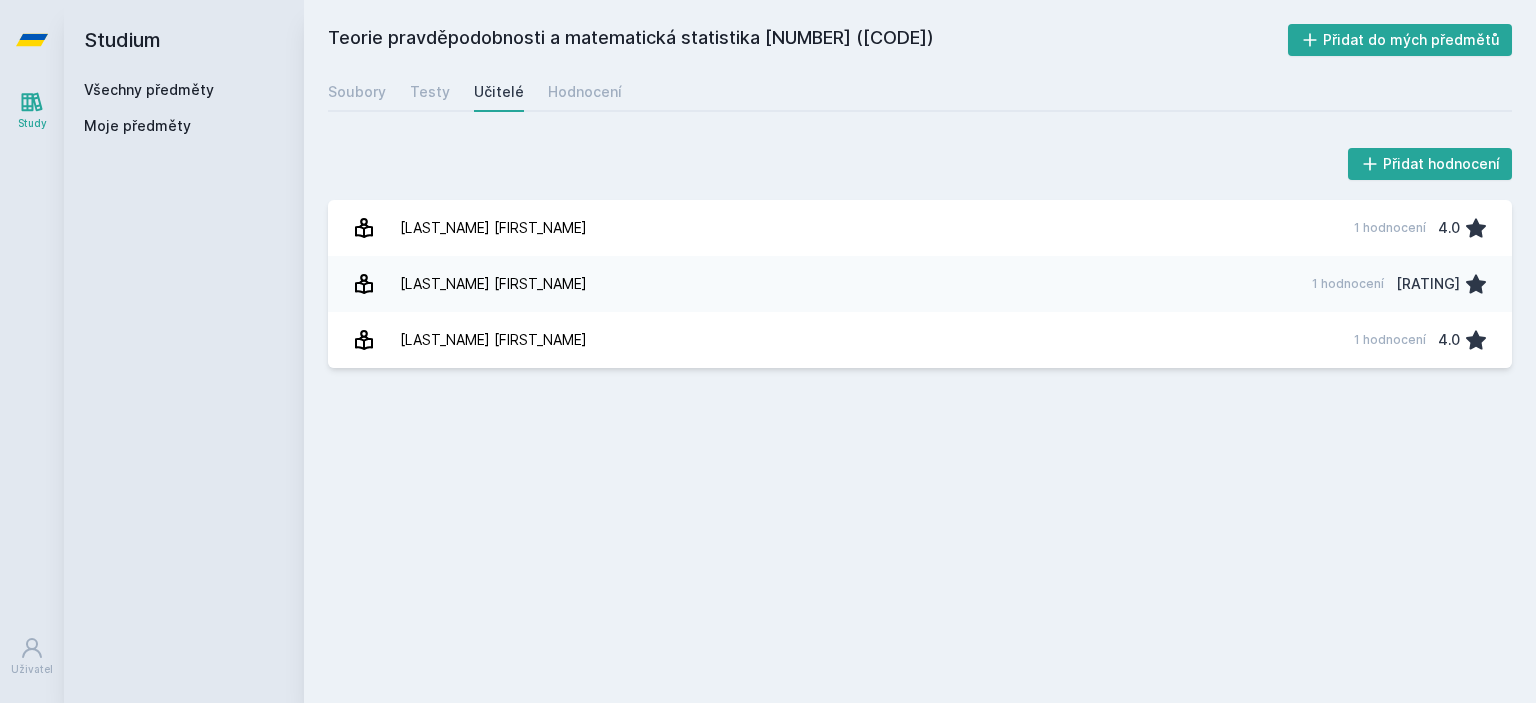 click on "Soubory" at bounding box center (357, 92) 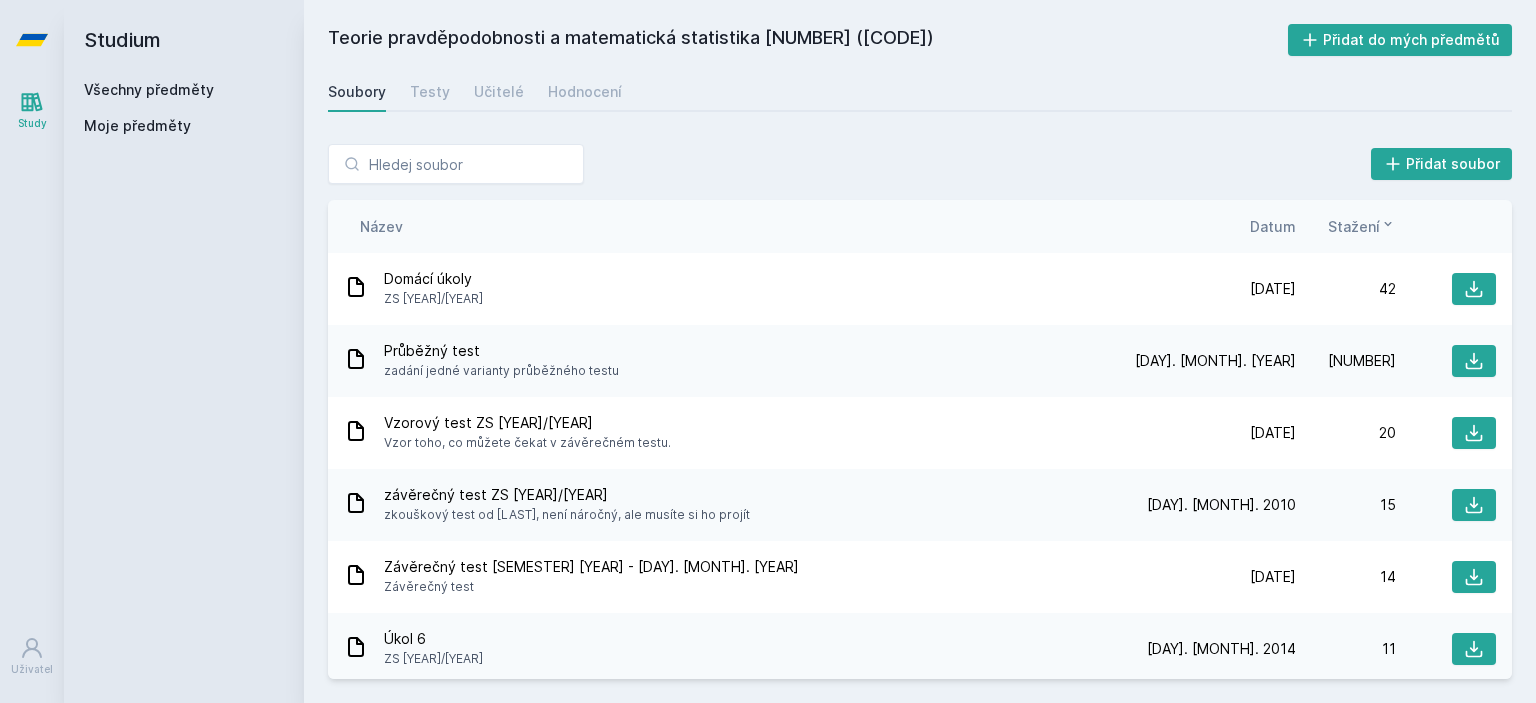 click on "Stažení" at bounding box center [1354, 226] 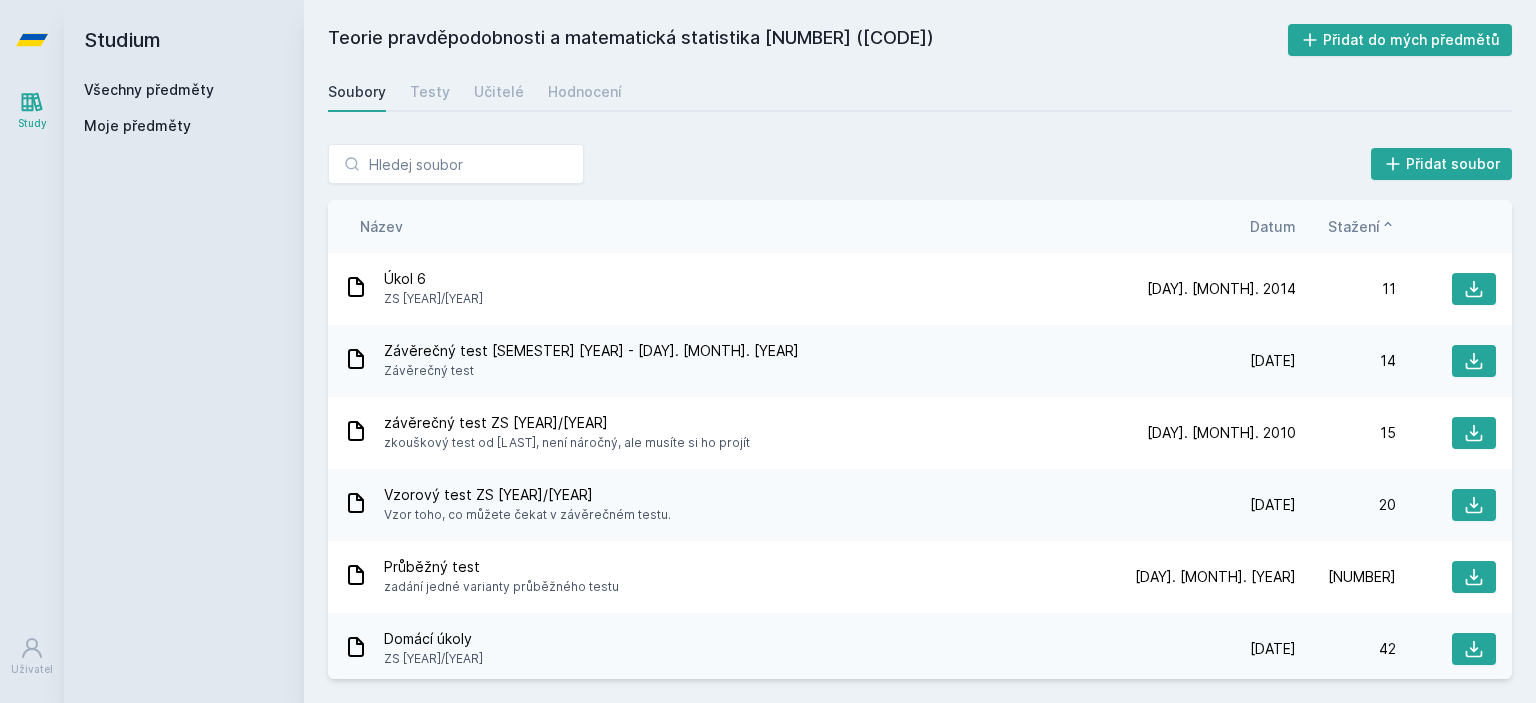 click on "Stažení" at bounding box center [1354, 226] 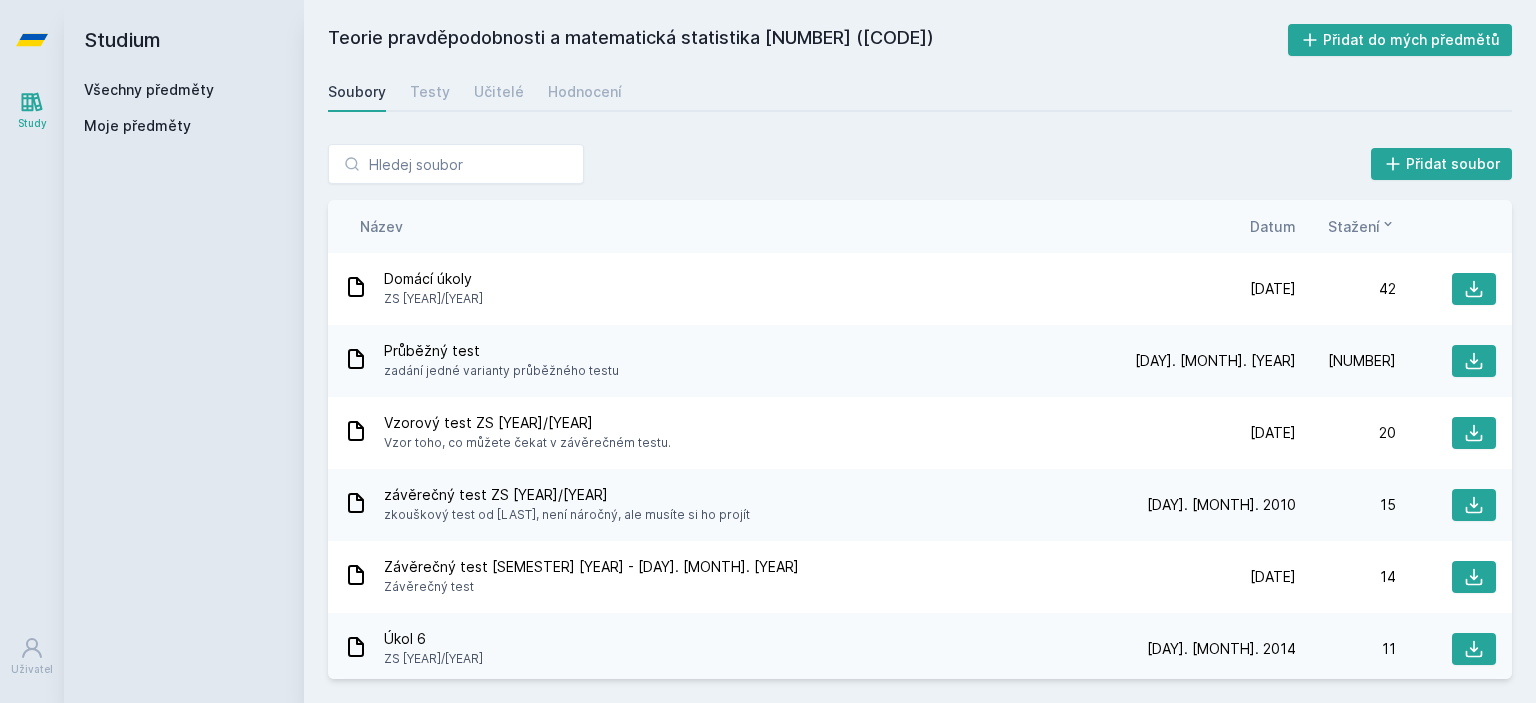 click at bounding box center [1474, 289] 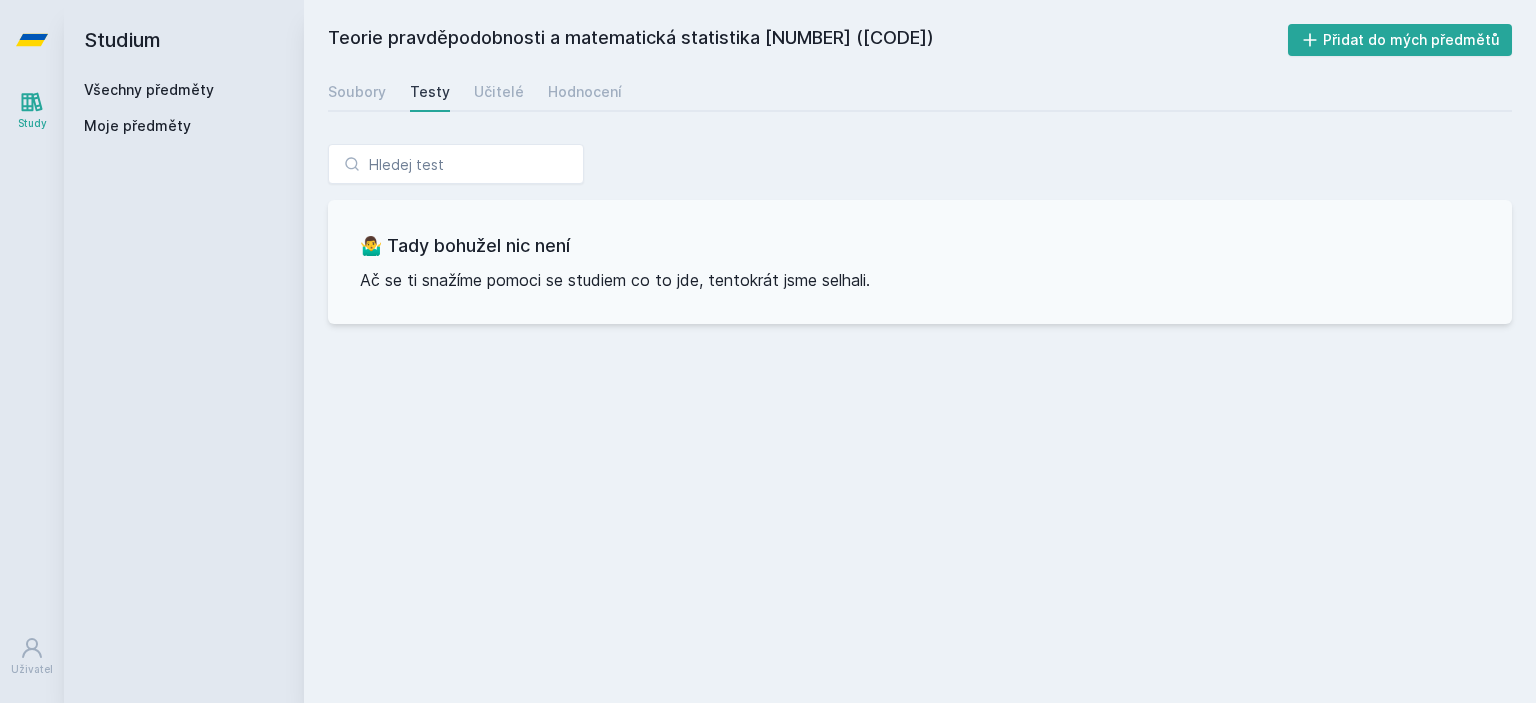 click on "Učitelé" at bounding box center (499, 92) 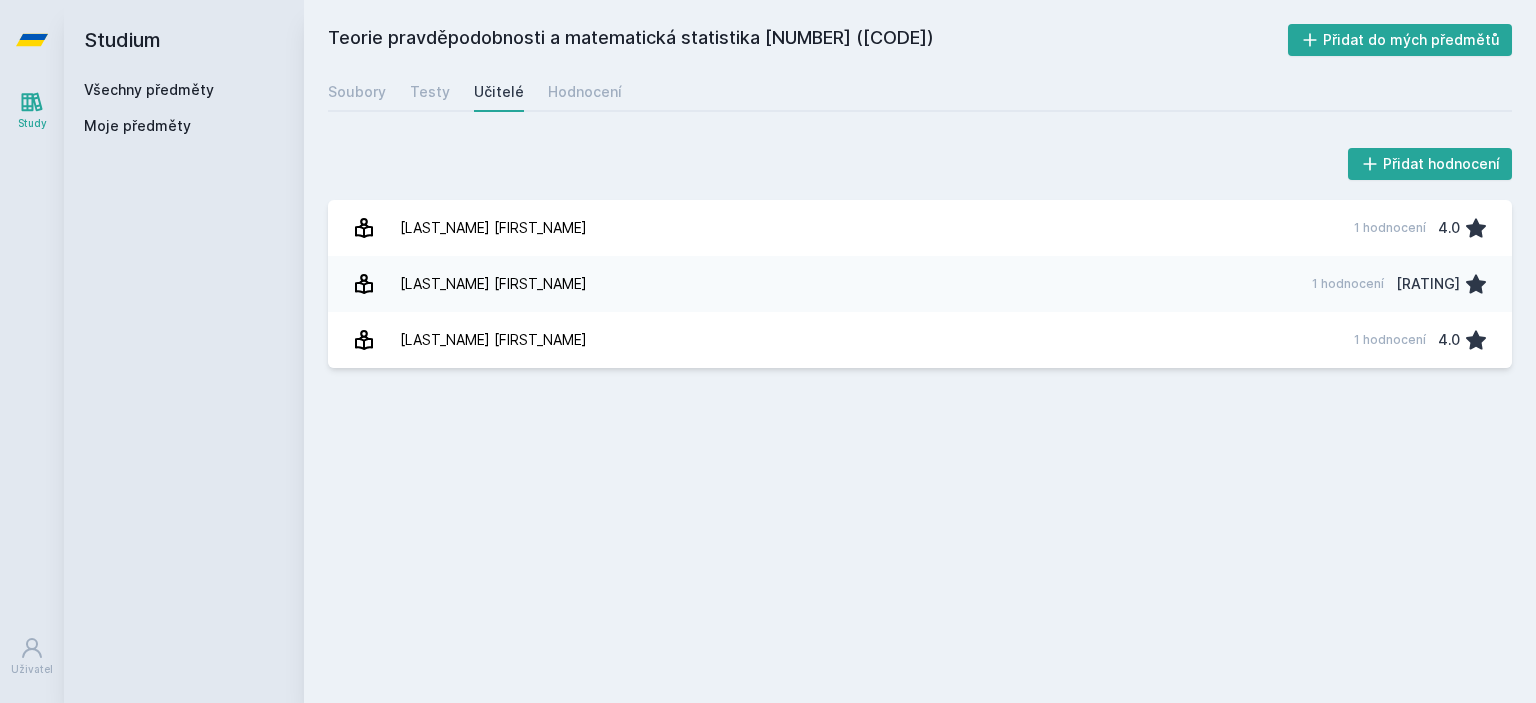 click on "Hodnocení" at bounding box center (585, 92) 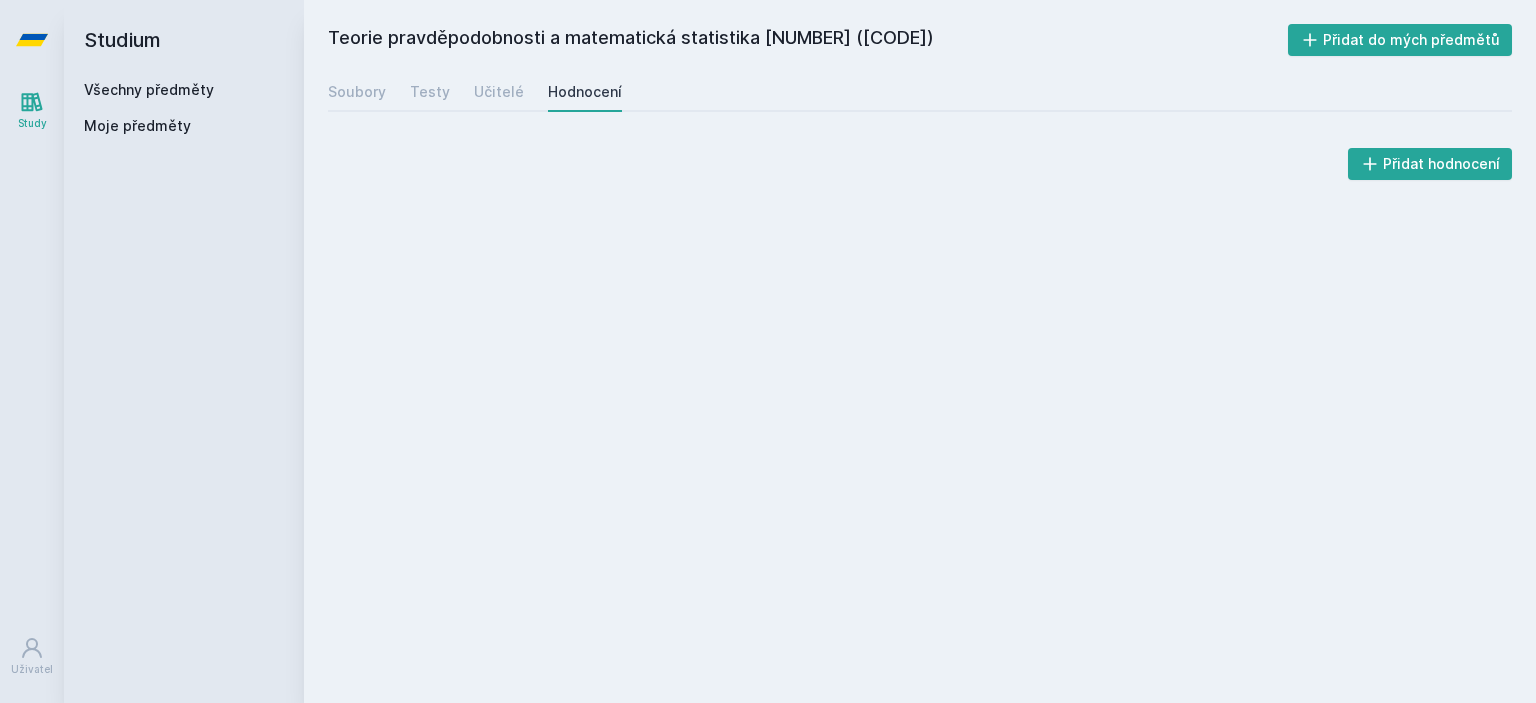 click on "Učitelé" at bounding box center [499, 92] 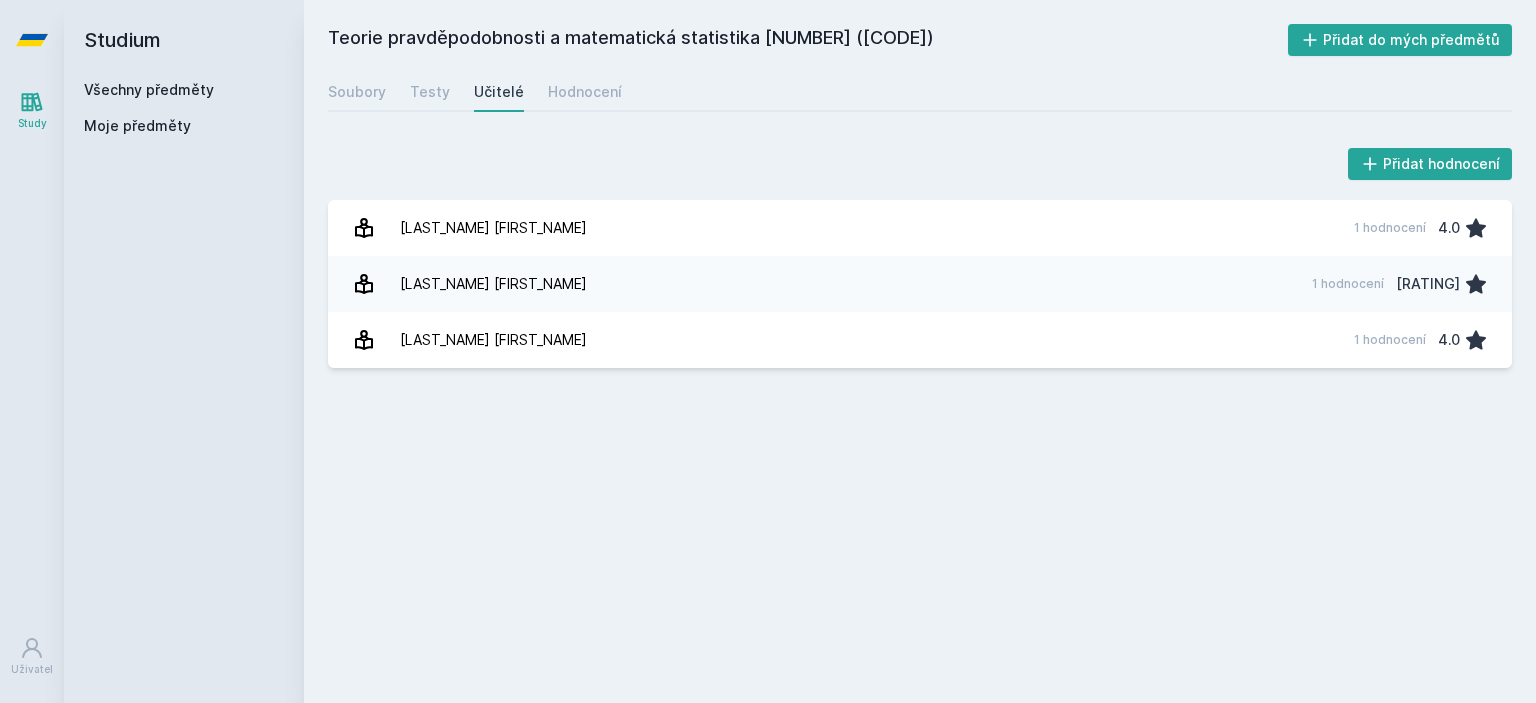 click on "[LAST_NAME] [FIRST_NAME]
[NUMBER] hodnocení
[RATING]" at bounding box center [920, 228] 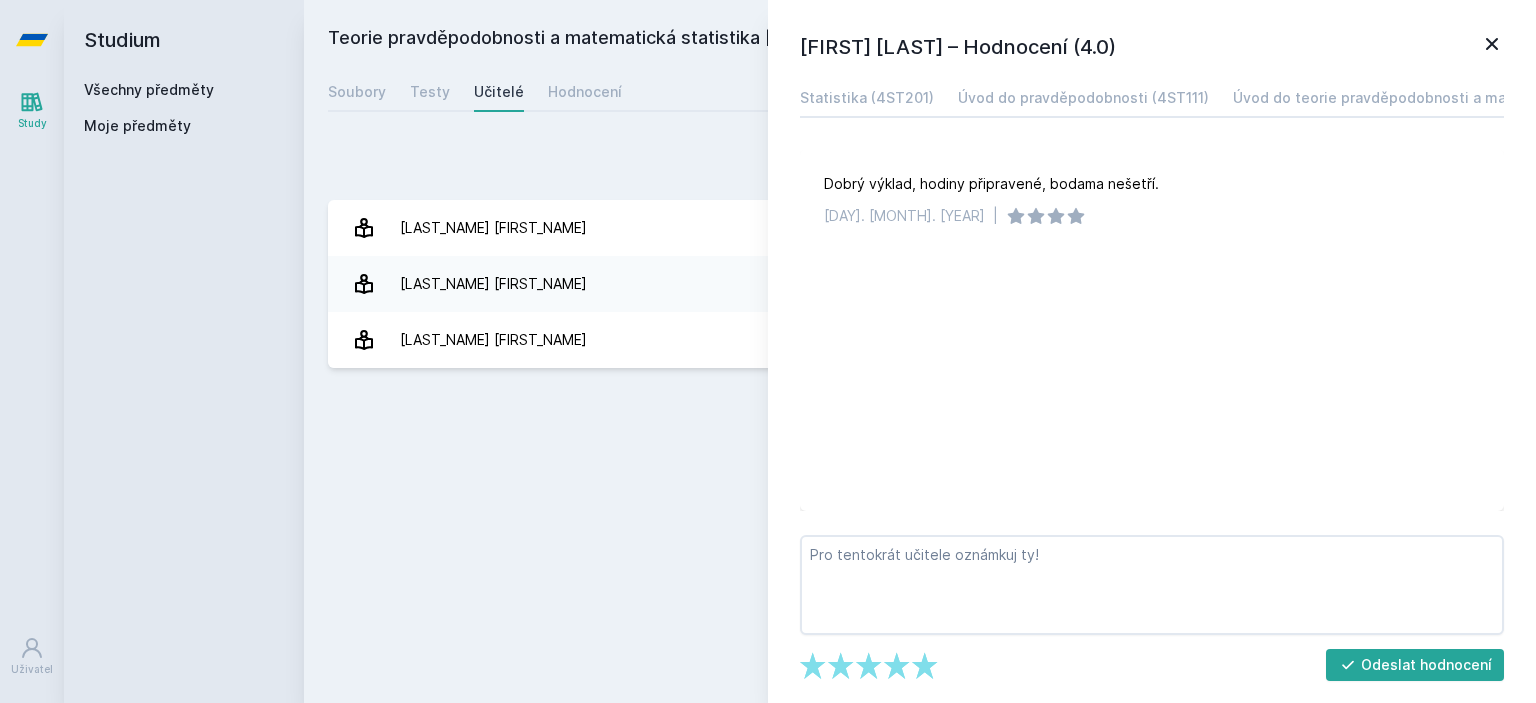 click on "[LAST] [FIRST]
1 hodnocení
5.0" at bounding box center (920, 284) 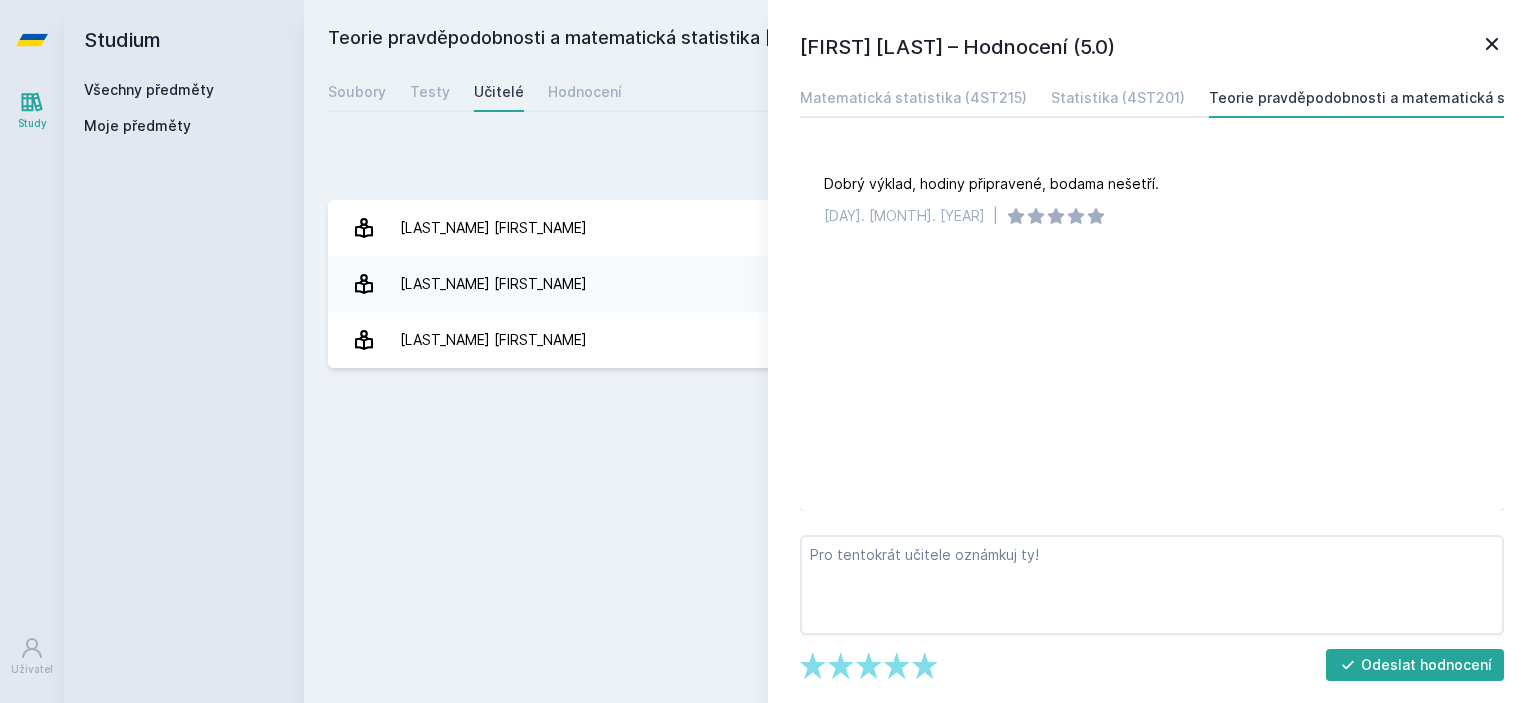 click on "[LAST_NAME] [FIRST_NAME]" at bounding box center [493, 340] 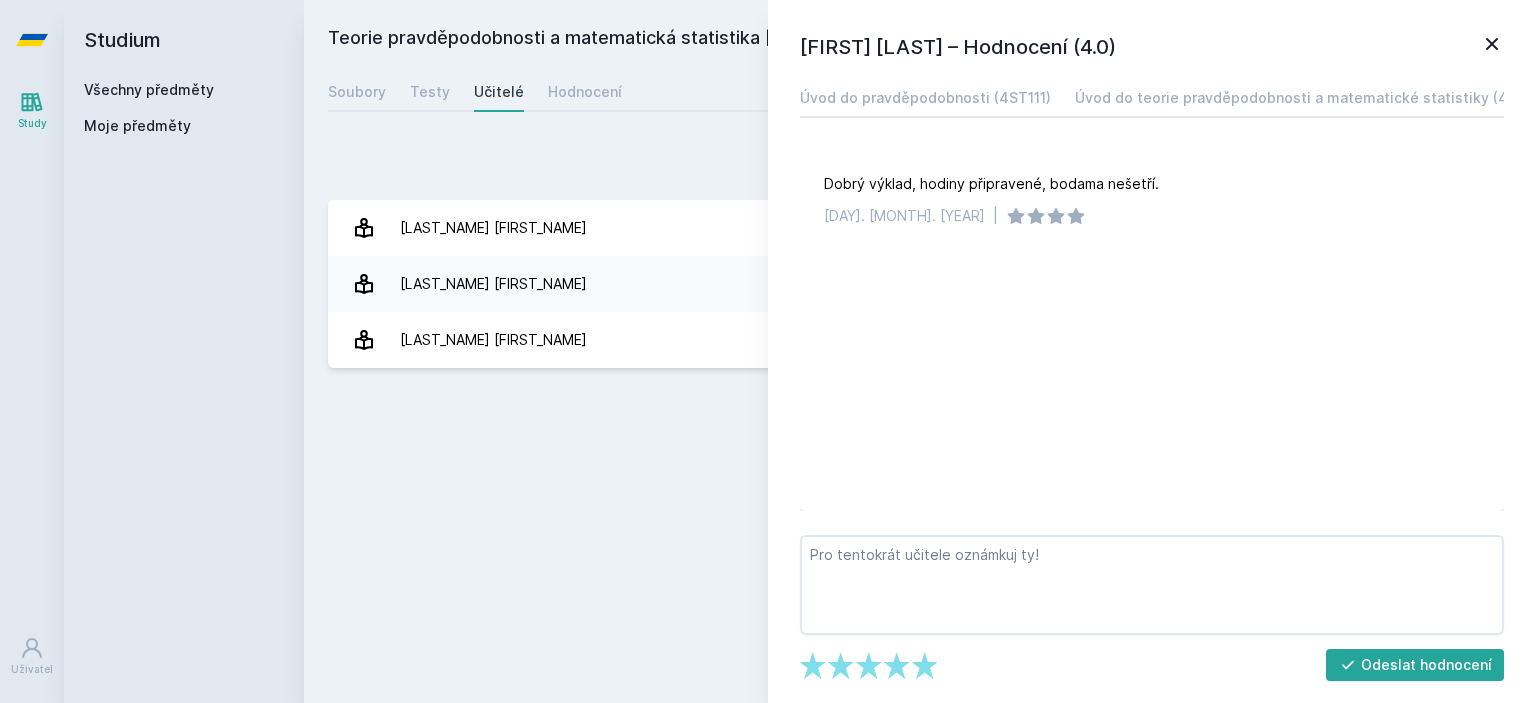 click 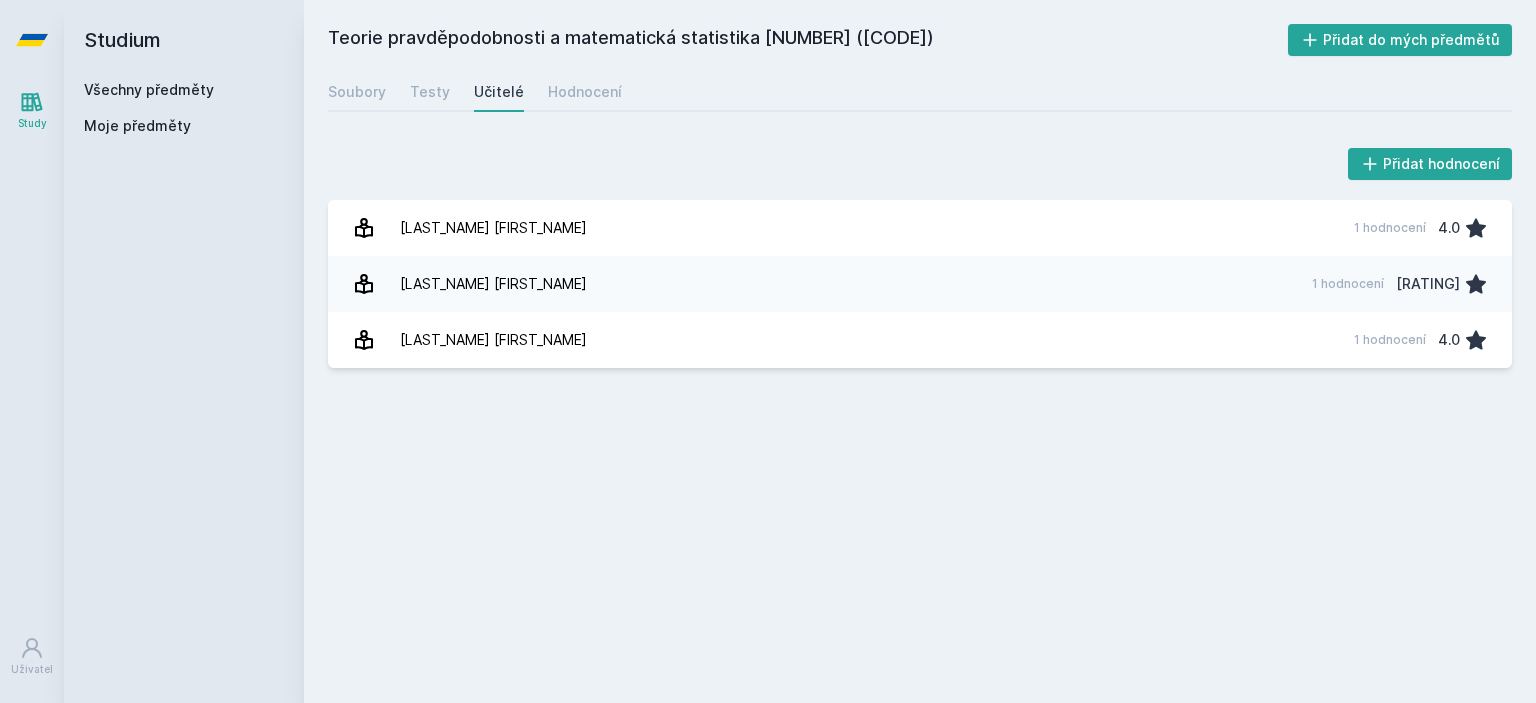 click on "Všechny předměty" at bounding box center [149, 89] 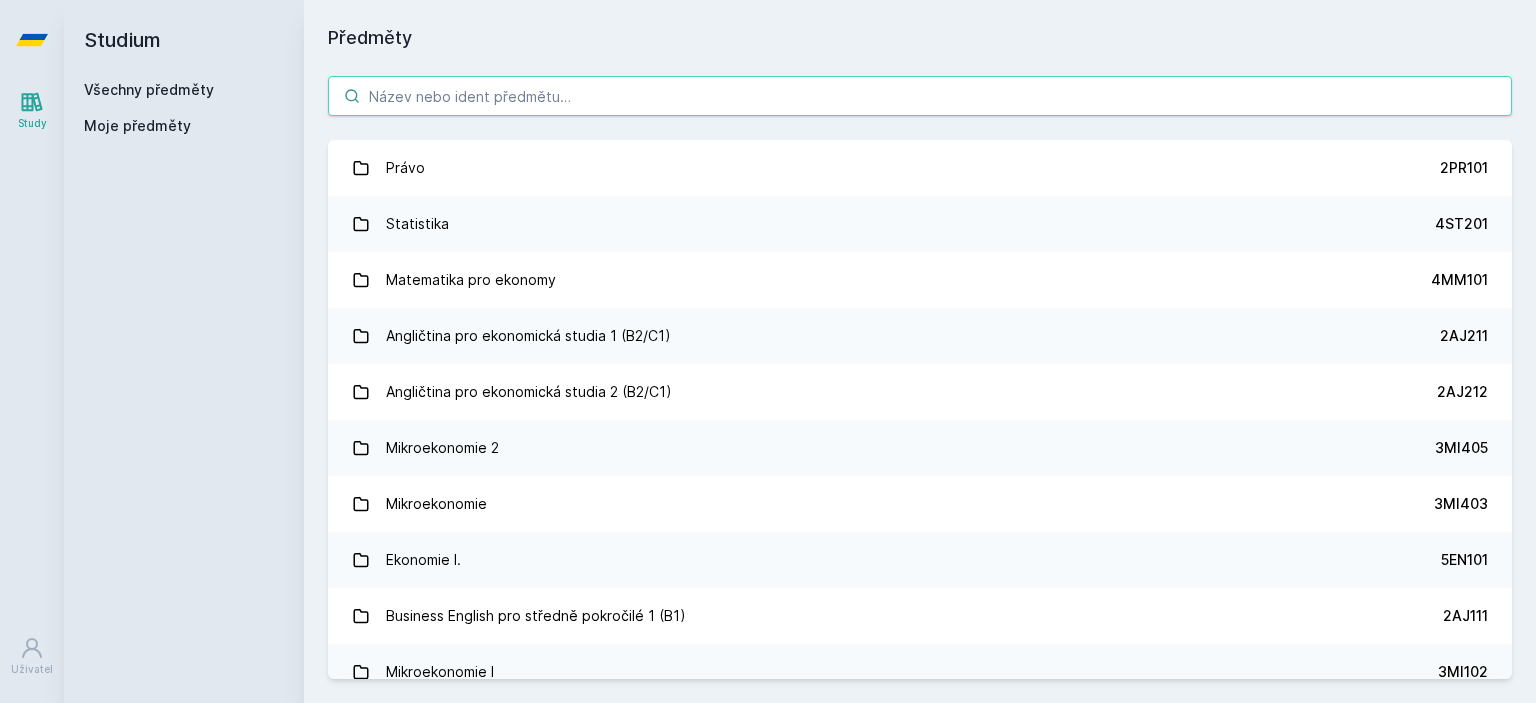 click at bounding box center (920, 96) 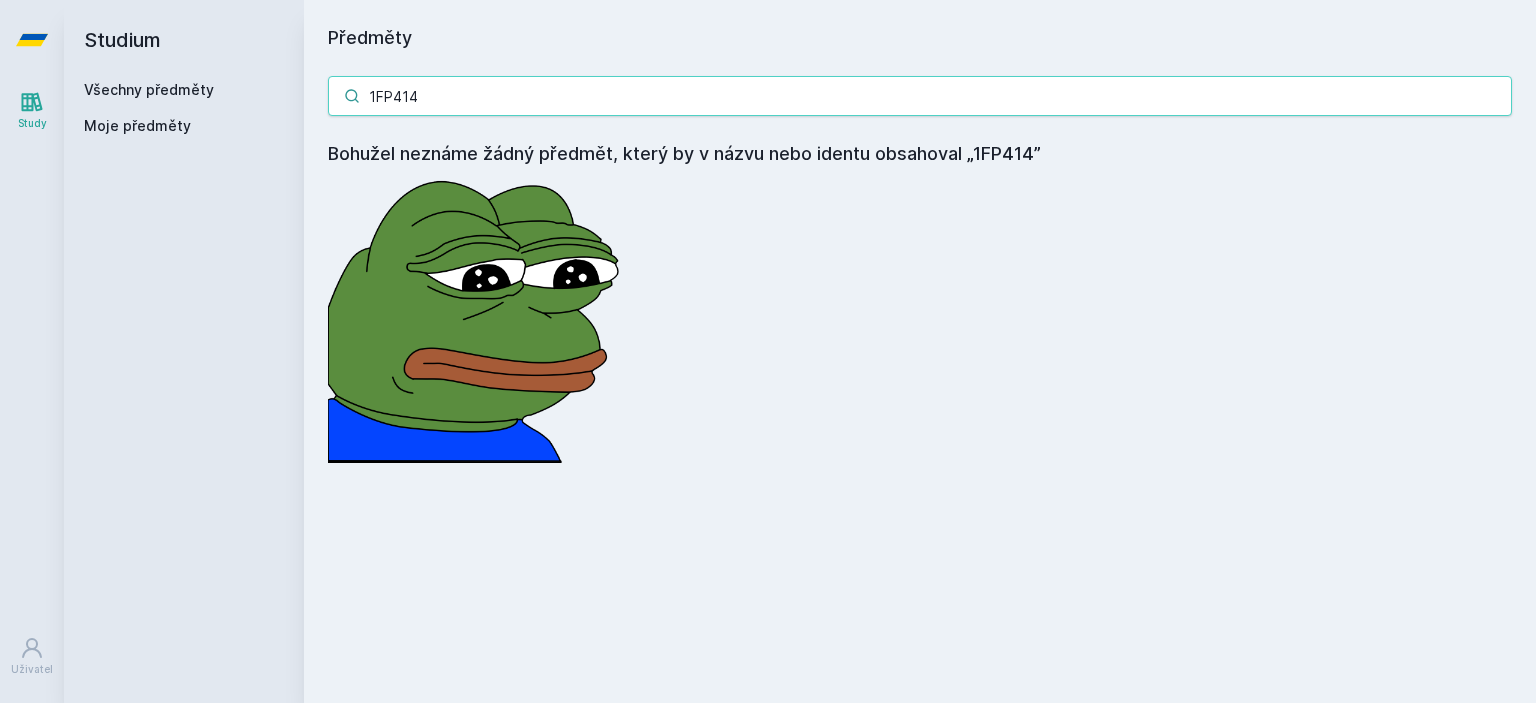 drag, startPoint x: 440, startPoint y: 107, endPoint x: 251, endPoint y: 103, distance: 189.04233 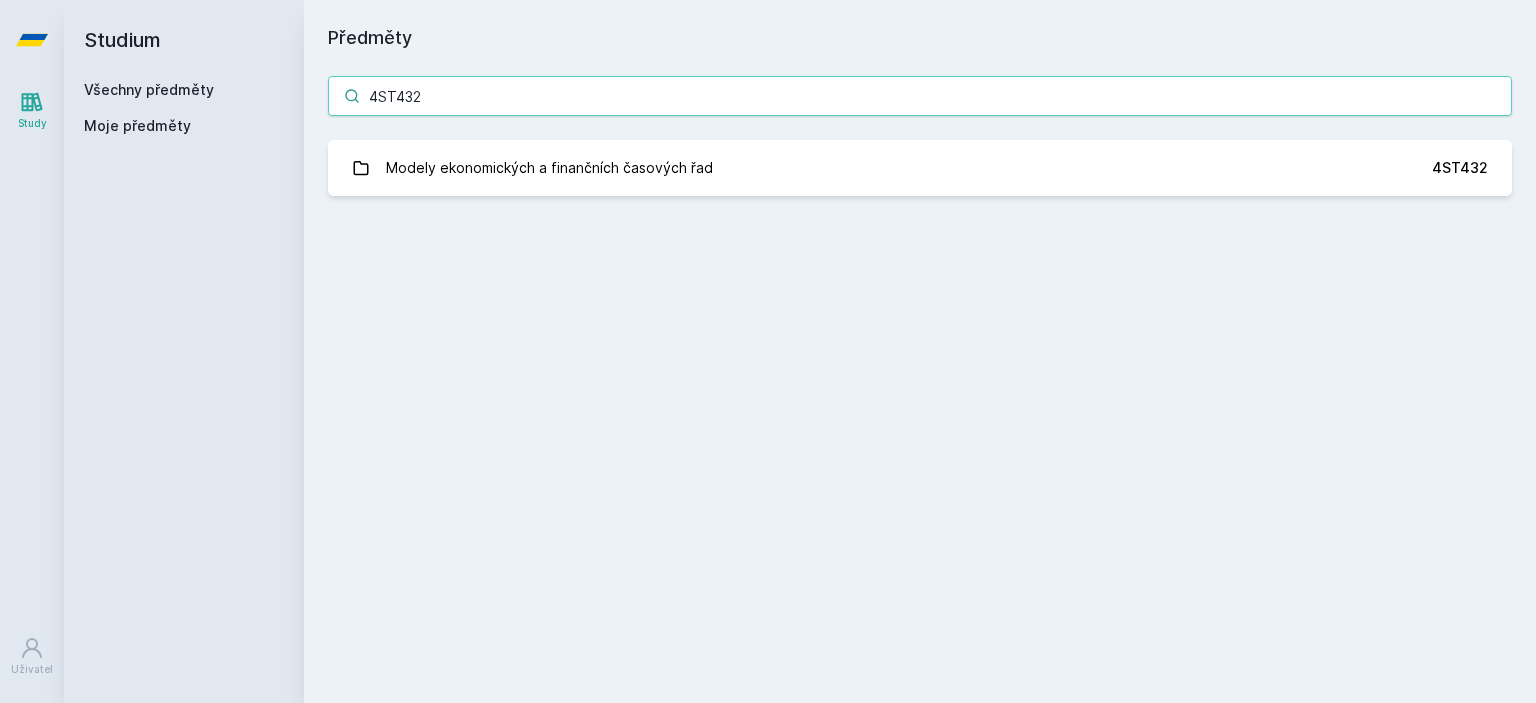 type on "4ST432" 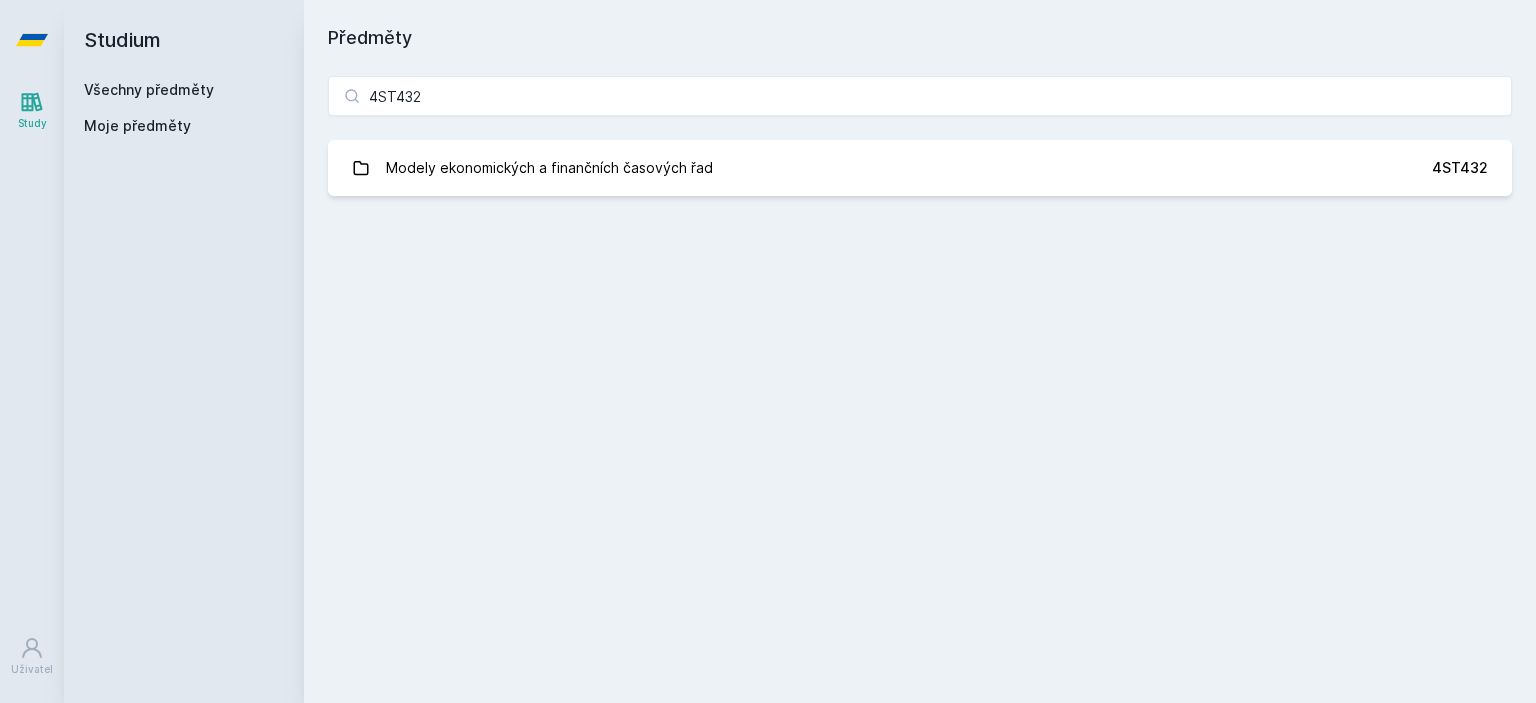 click on "Modely ekonomických a finančních časových řad" at bounding box center (549, 168) 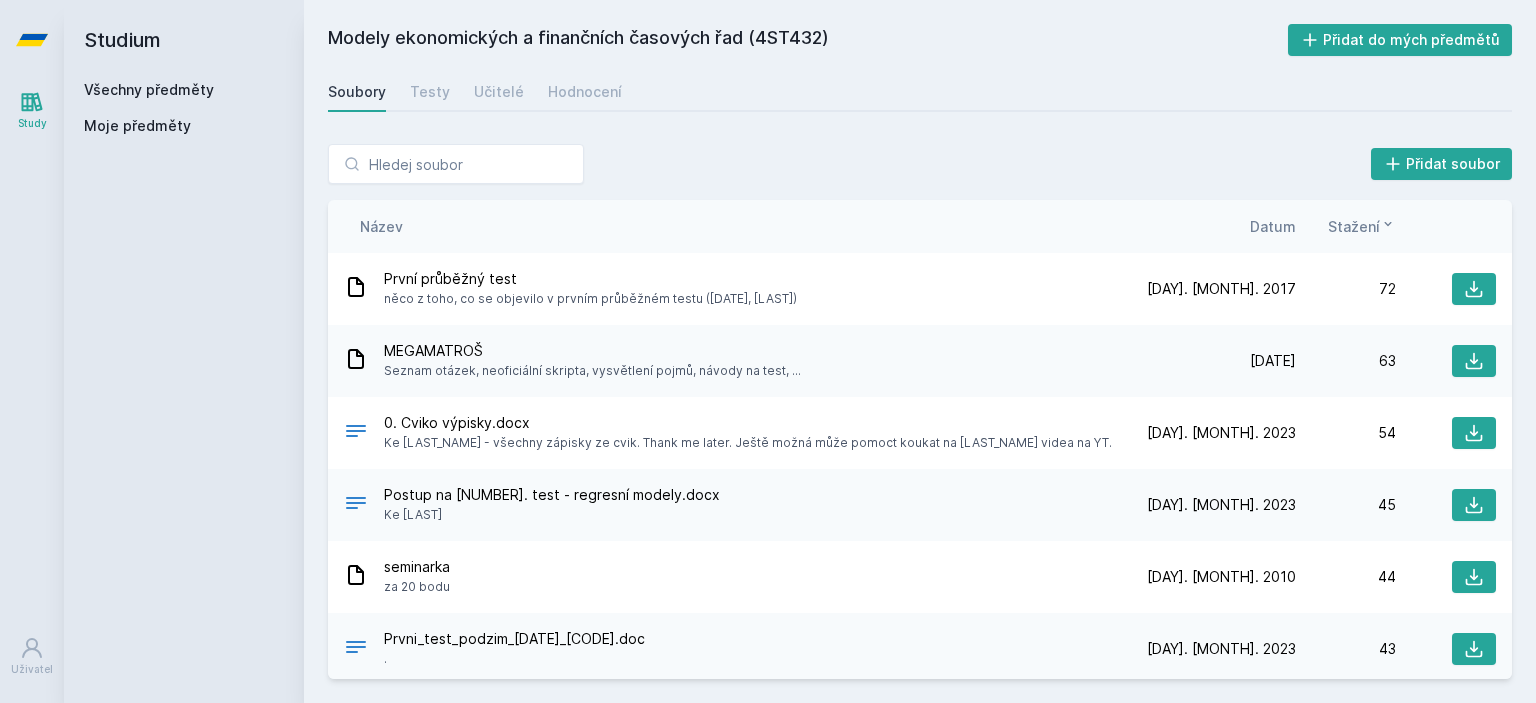 click on "Testy" at bounding box center (430, 92) 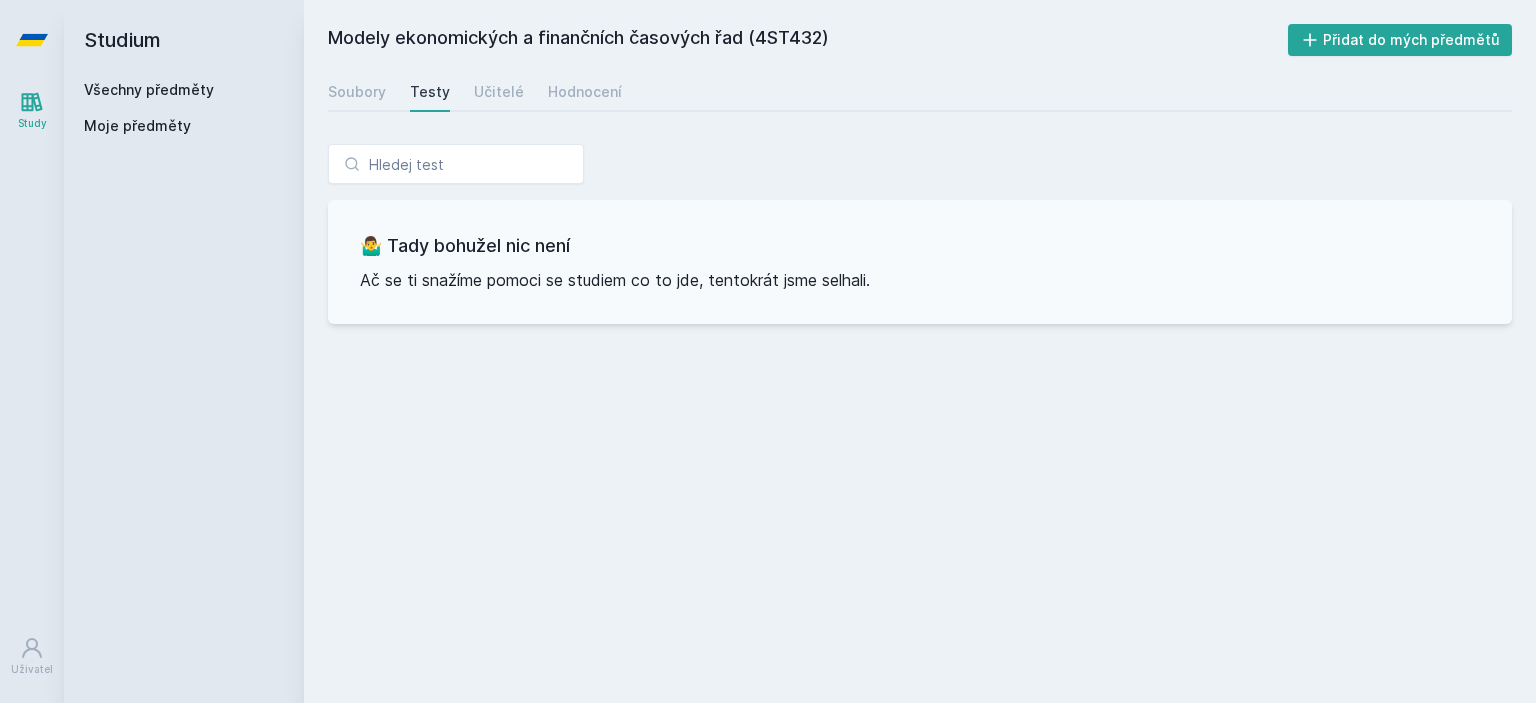 click on "Učitelé" at bounding box center [499, 92] 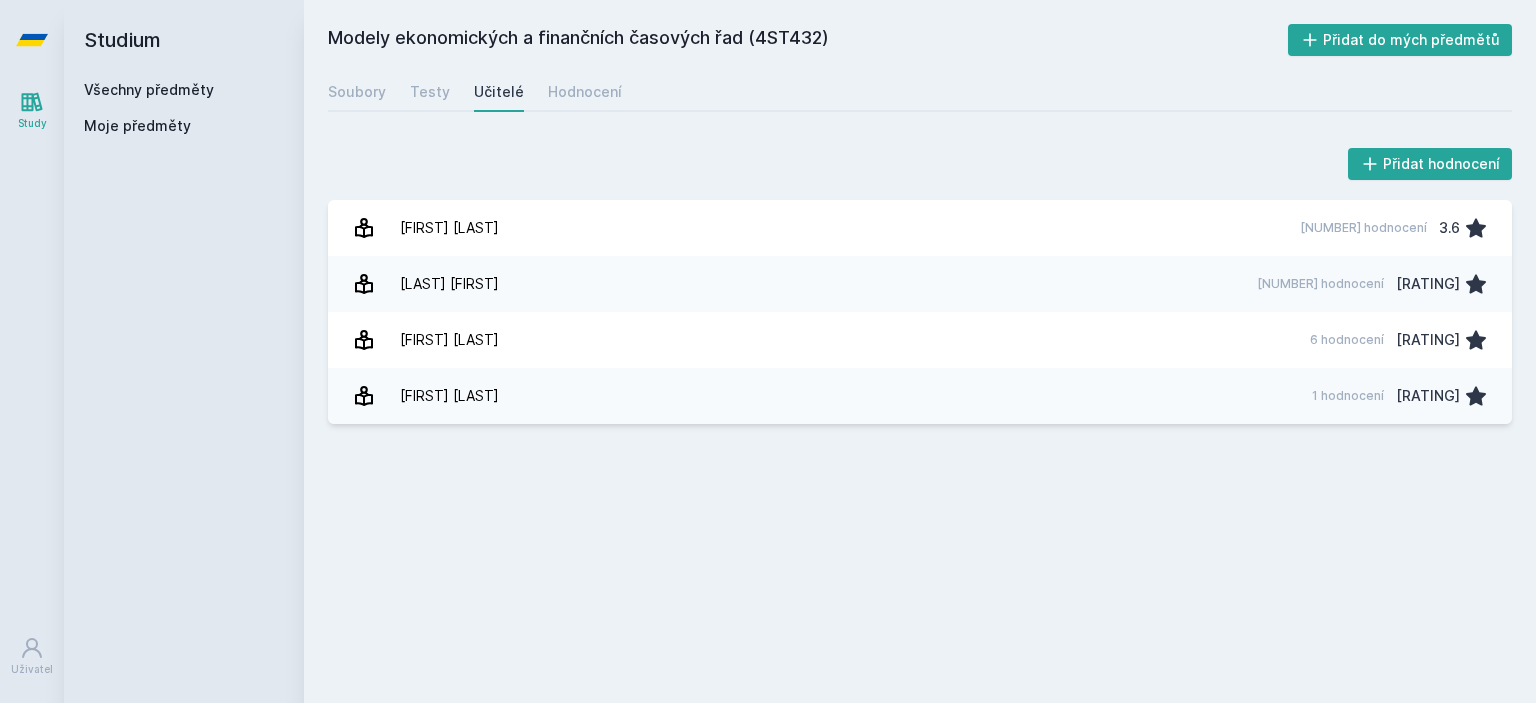 click on "[LAST_NAME] [FIRST_NAME]
[NUMBER] hodnocení
[RATING]" at bounding box center (920, 284) 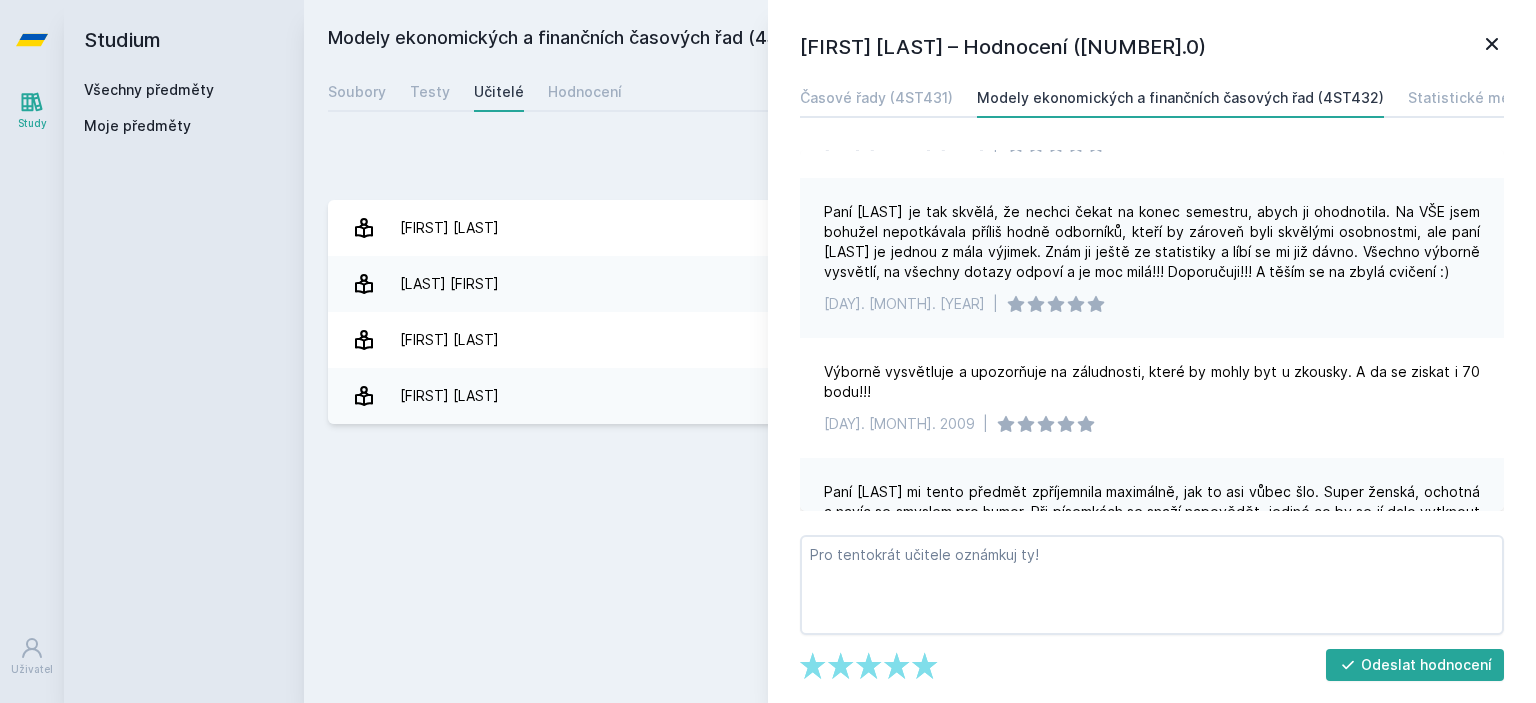 scroll, scrollTop: 0, scrollLeft: 0, axis: both 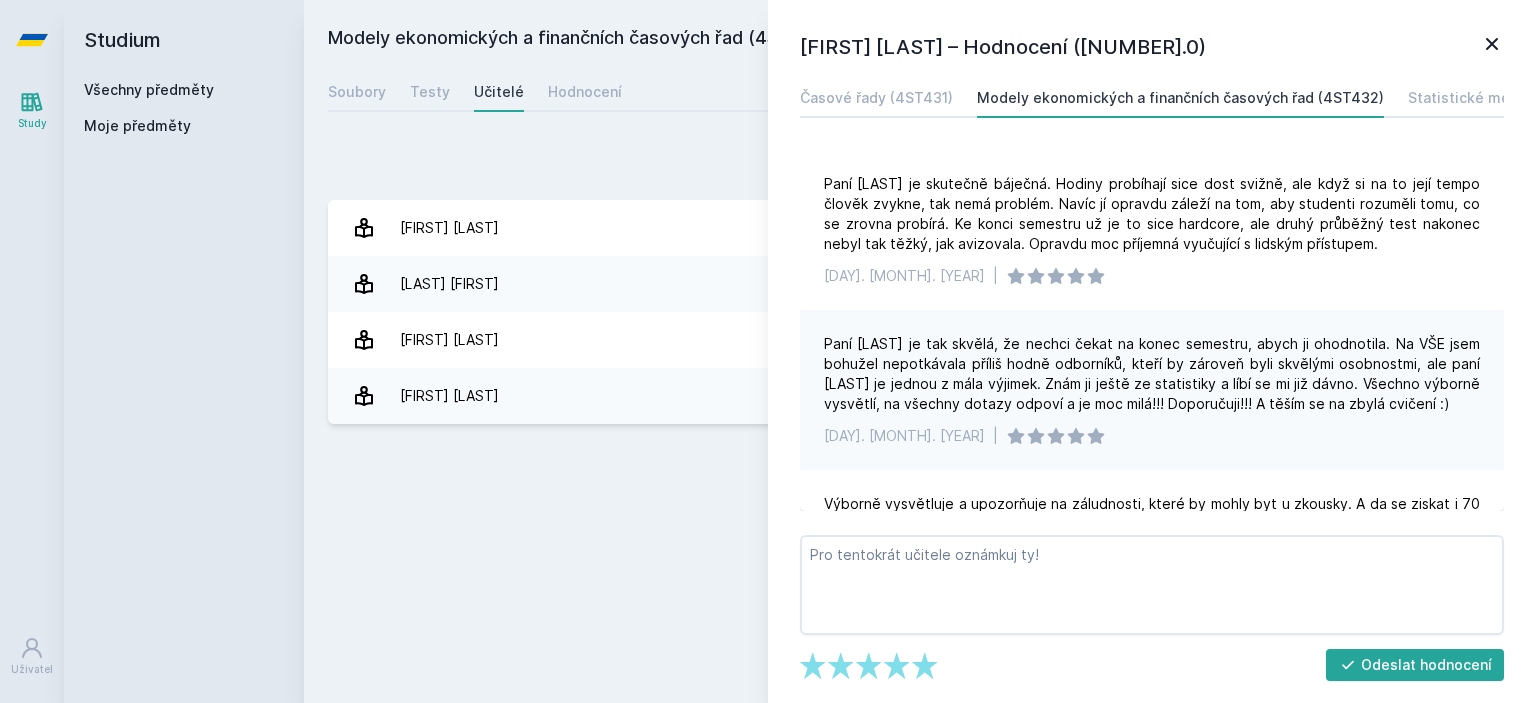 click on "[FIRST] [LAST]
1 hodnocení
5.0" at bounding box center (920, 396) 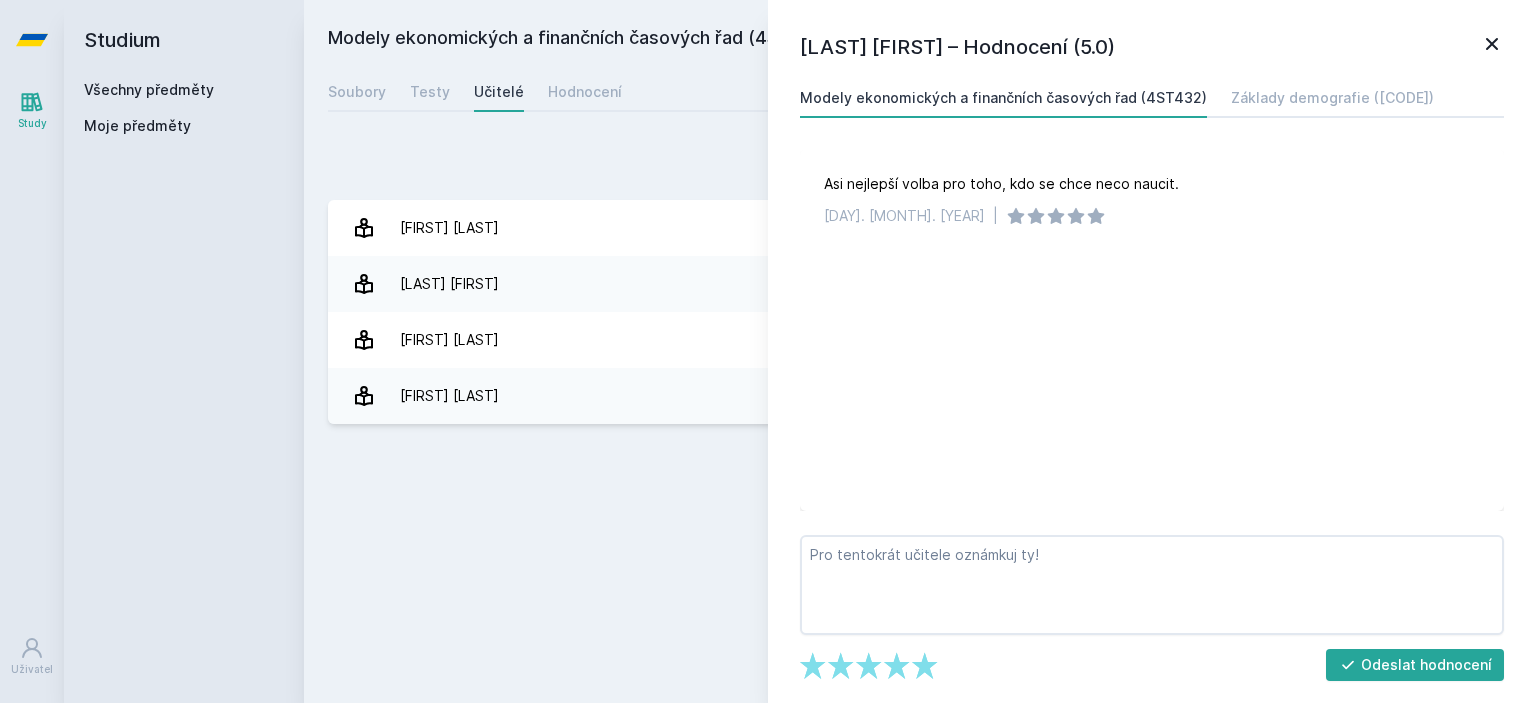 click on "[FIRST] [LAST]
6 hodnocení
5.0" at bounding box center [920, 340] 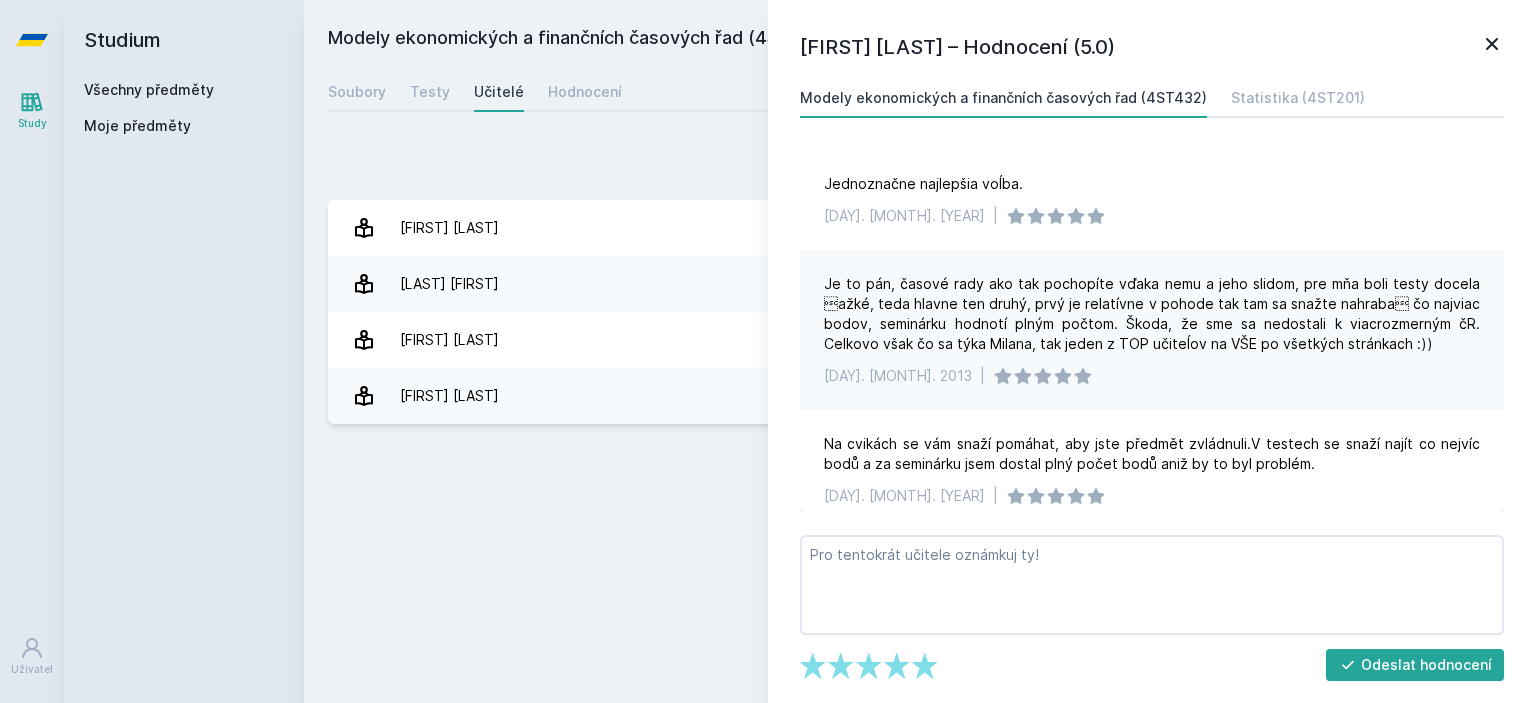 scroll, scrollTop: 397, scrollLeft: 0, axis: vertical 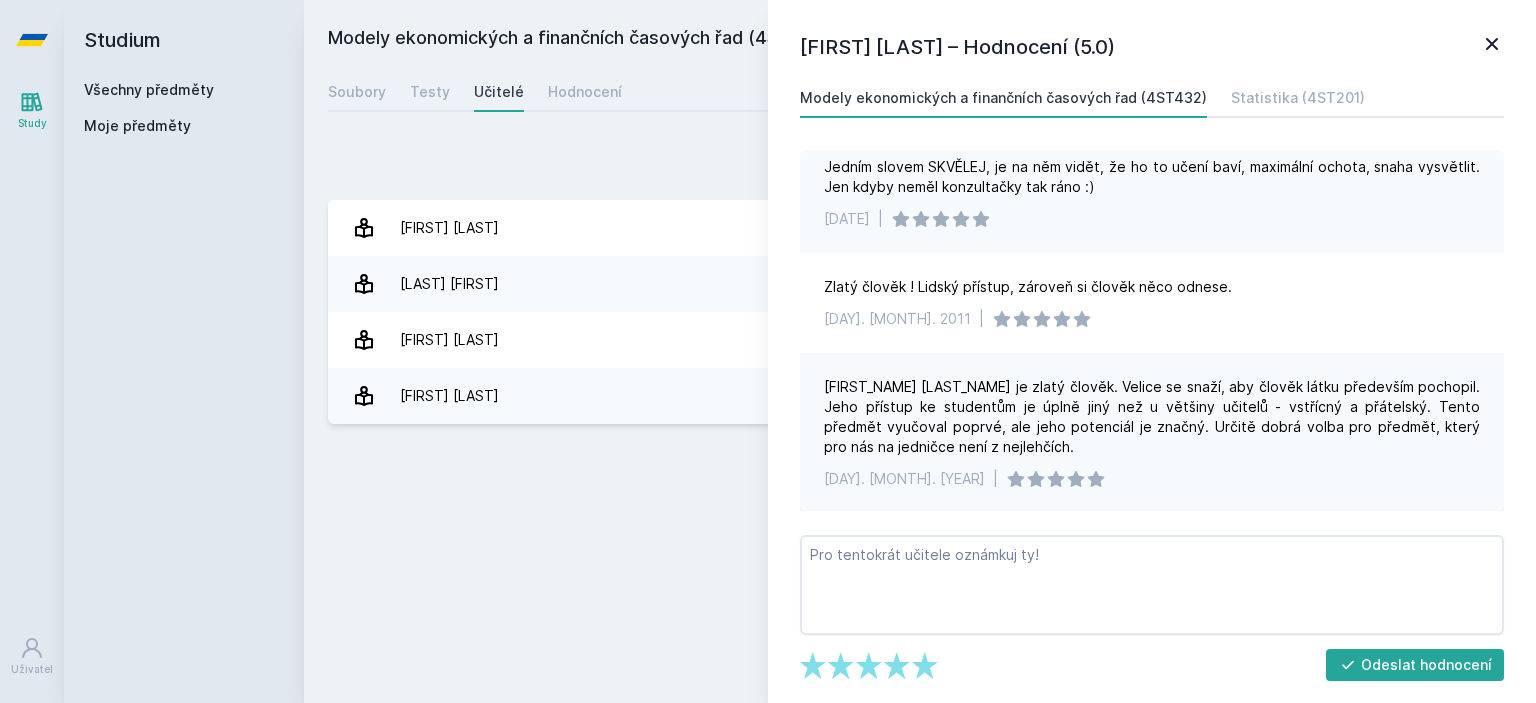 click on "[LAST_NAME] [FIRST_NAME]
[NUMBER] hodnocení
[RATING]" at bounding box center [920, 228] 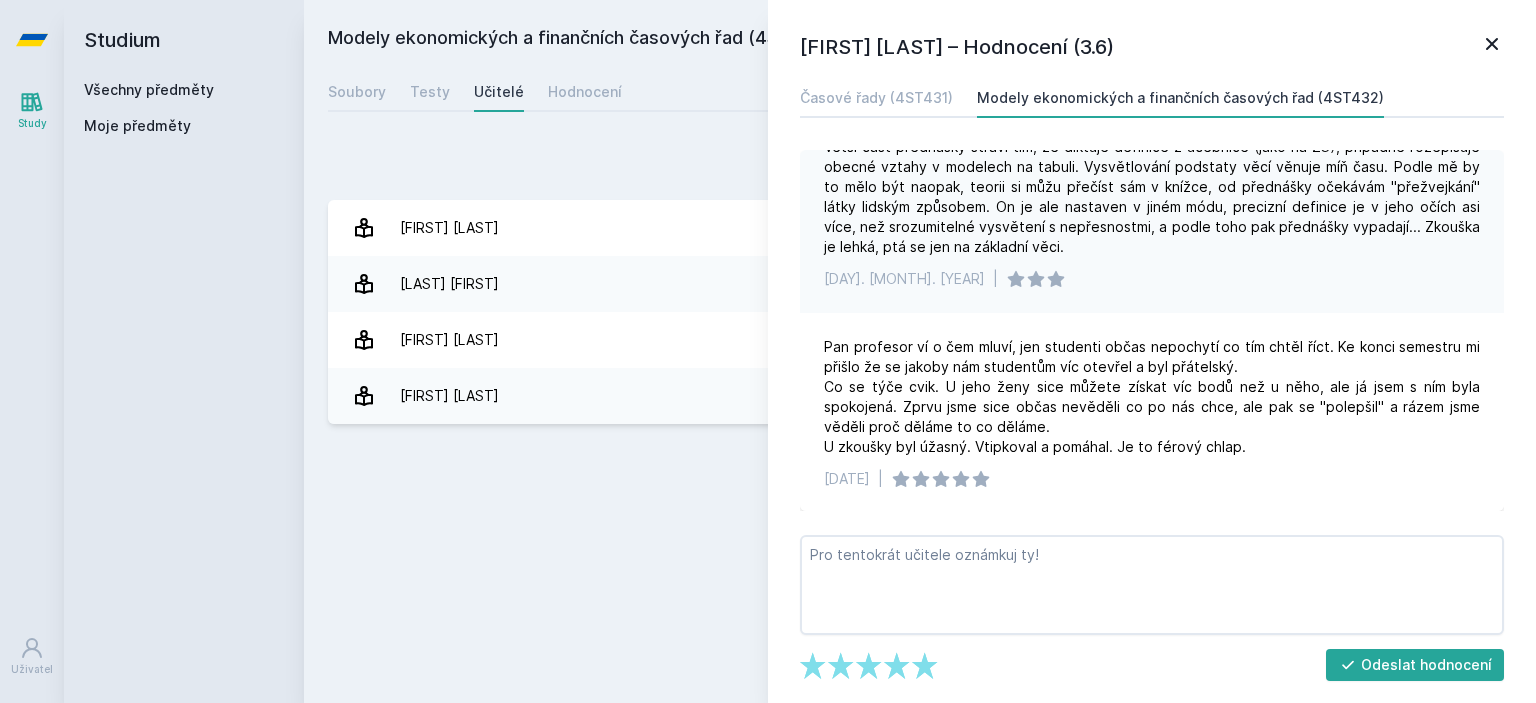scroll, scrollTop: 0, scrollLeft: 0, axis: both 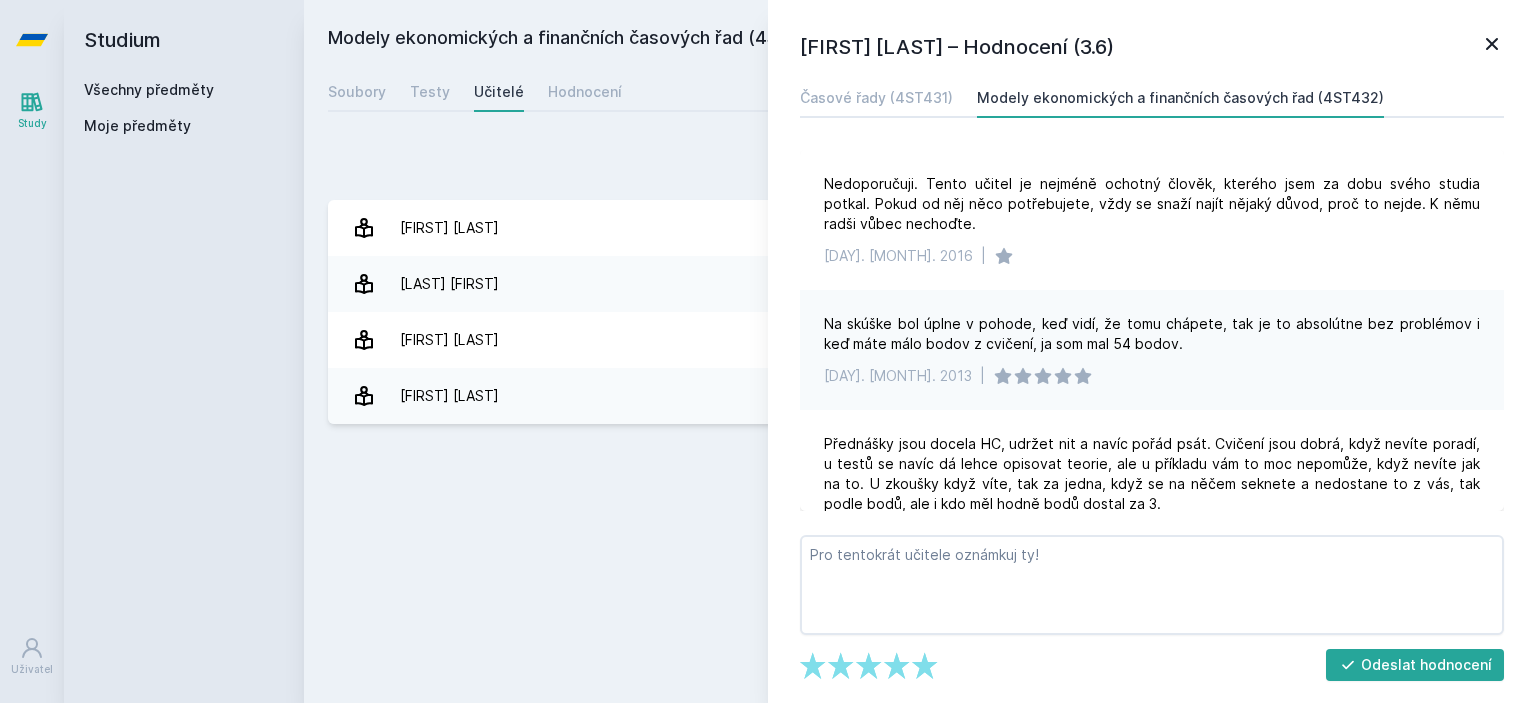click 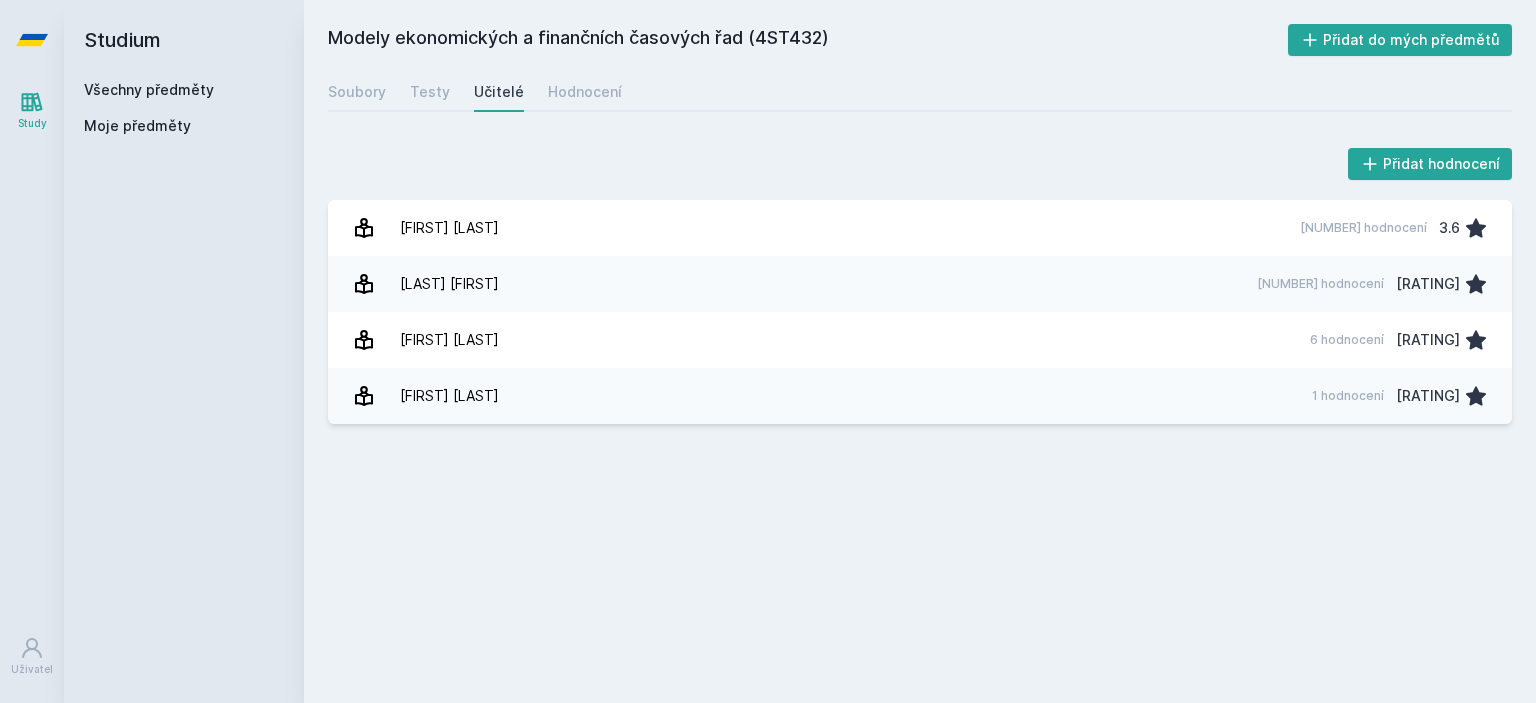 drag, startPoint x: 426, startPoint y: 97, endPoint x: 381, endPoint y: 104, distance: 45.54119 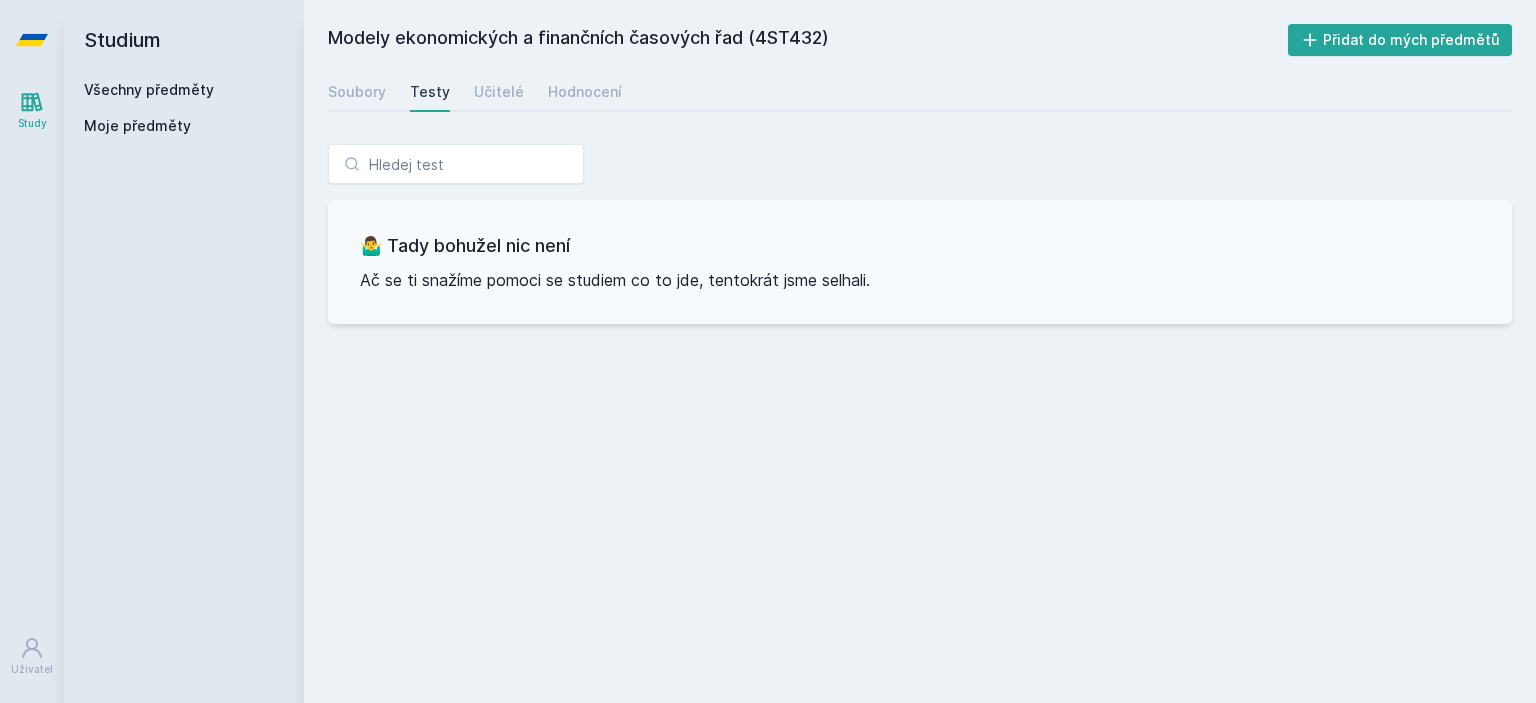 click on "Soubory" at bounding box center (357, 92) 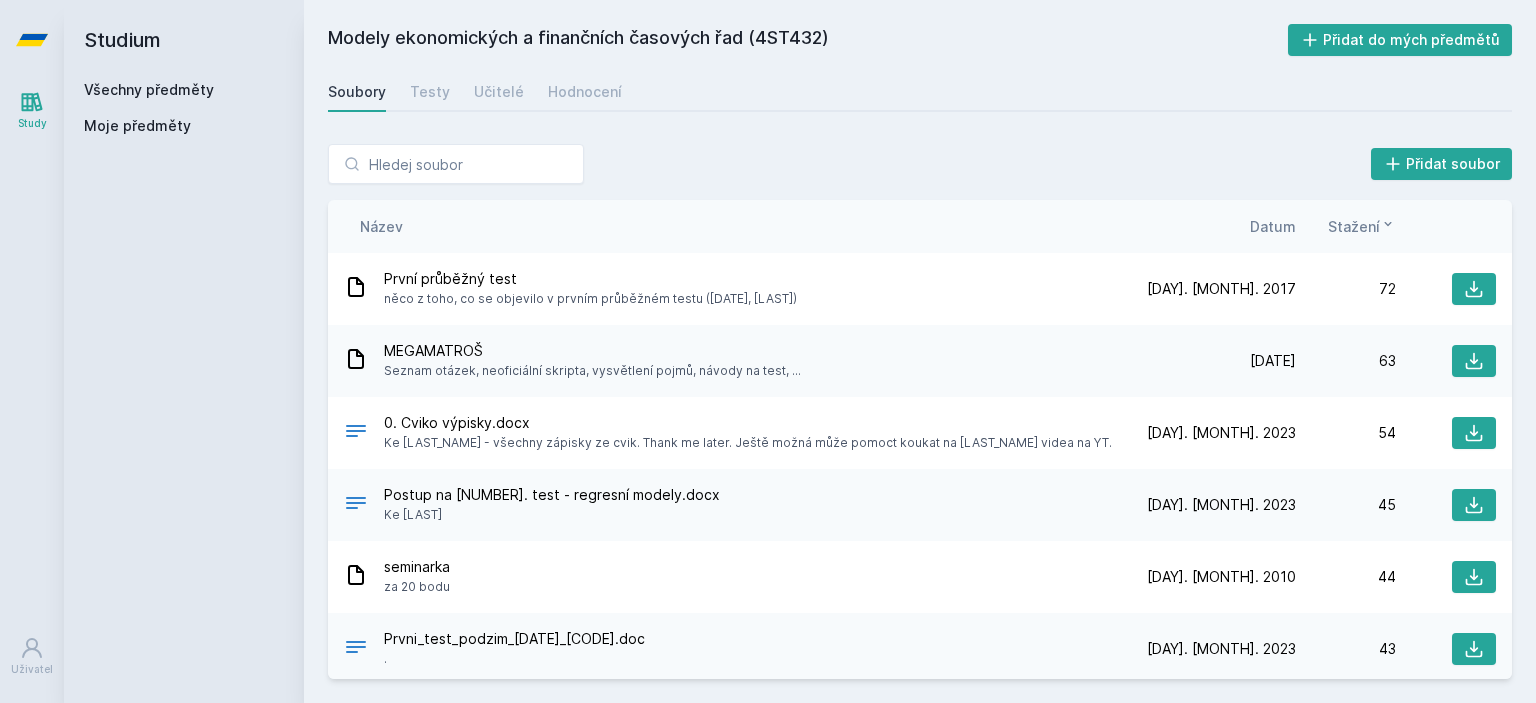 click on "Stažení" at bounding box center [1354, 226] 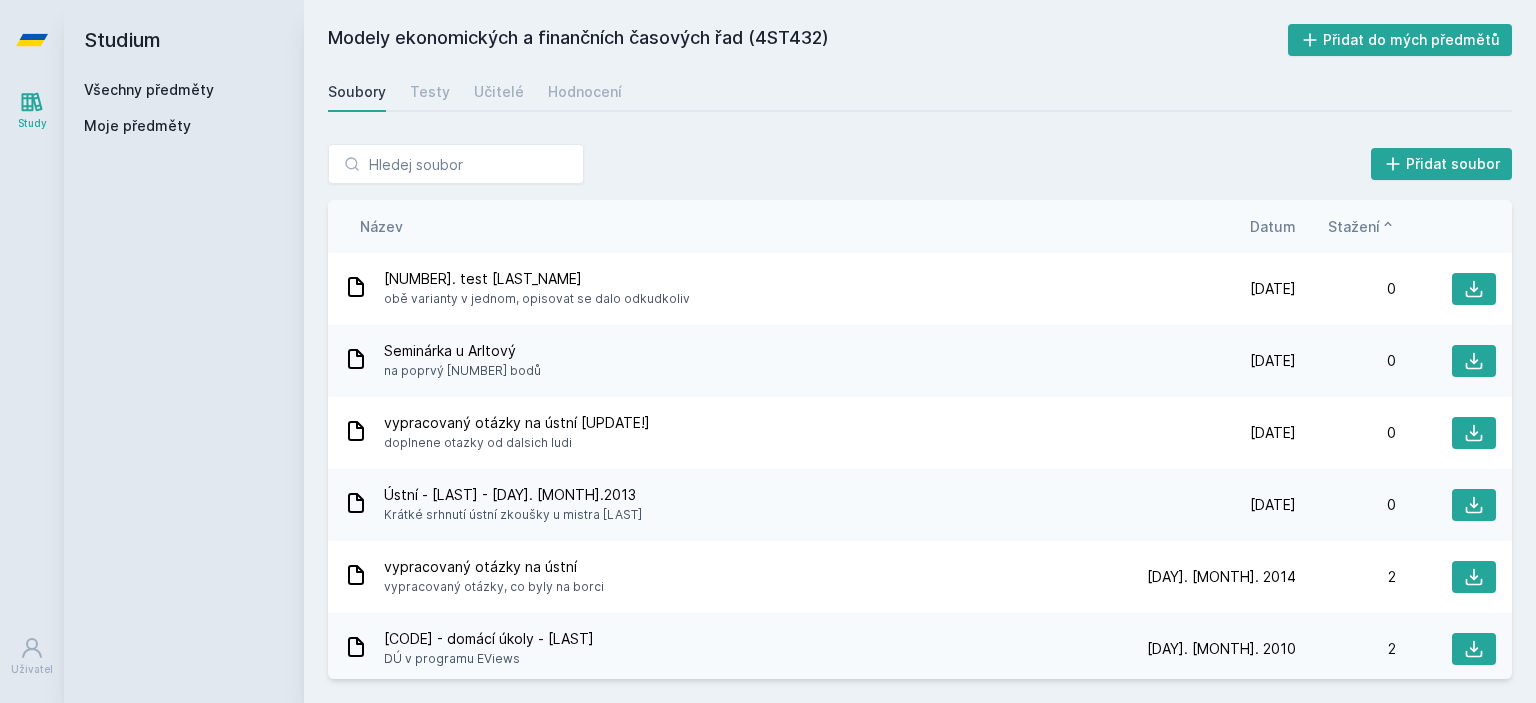 click on "Stažení" at bounding box center (1354, 226) 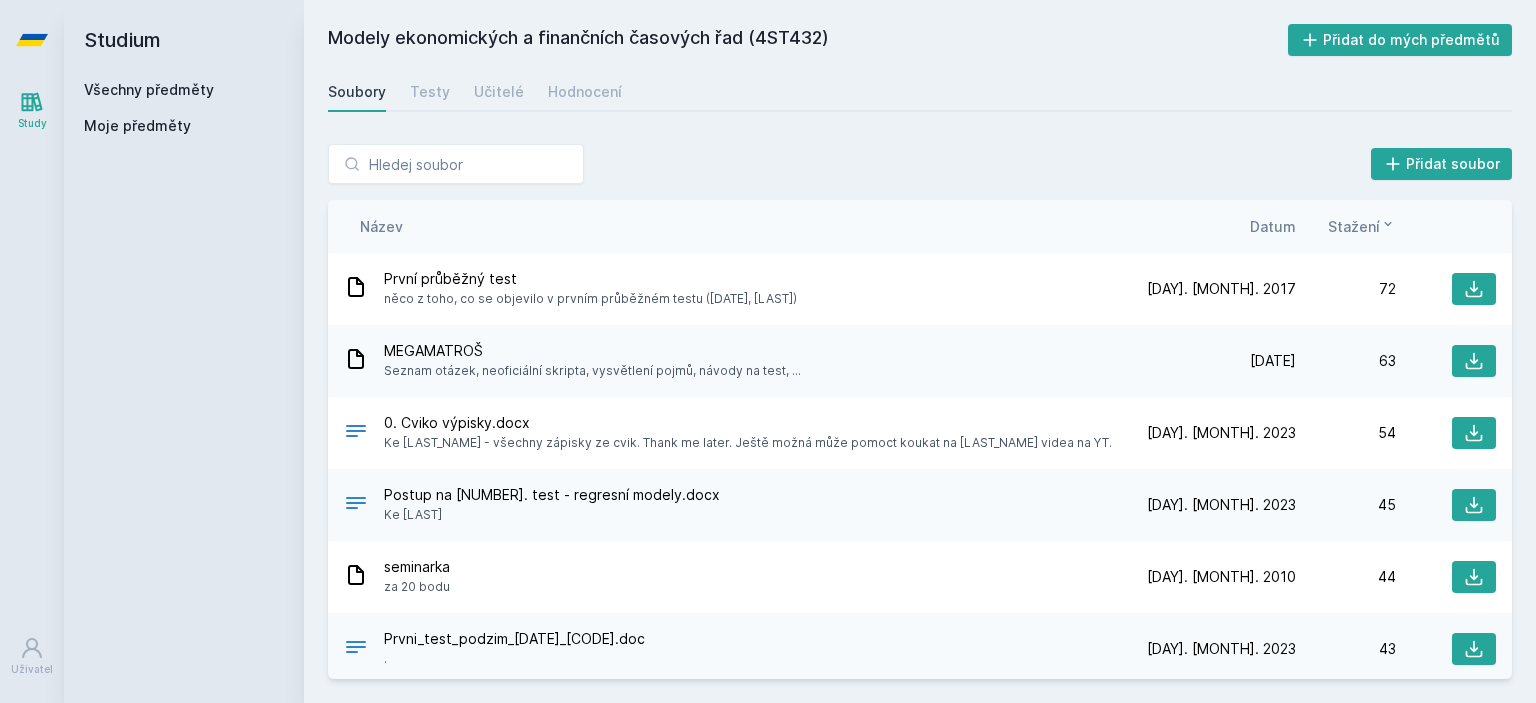 click on "Všechny předměty" at bounding box center (149, 89) 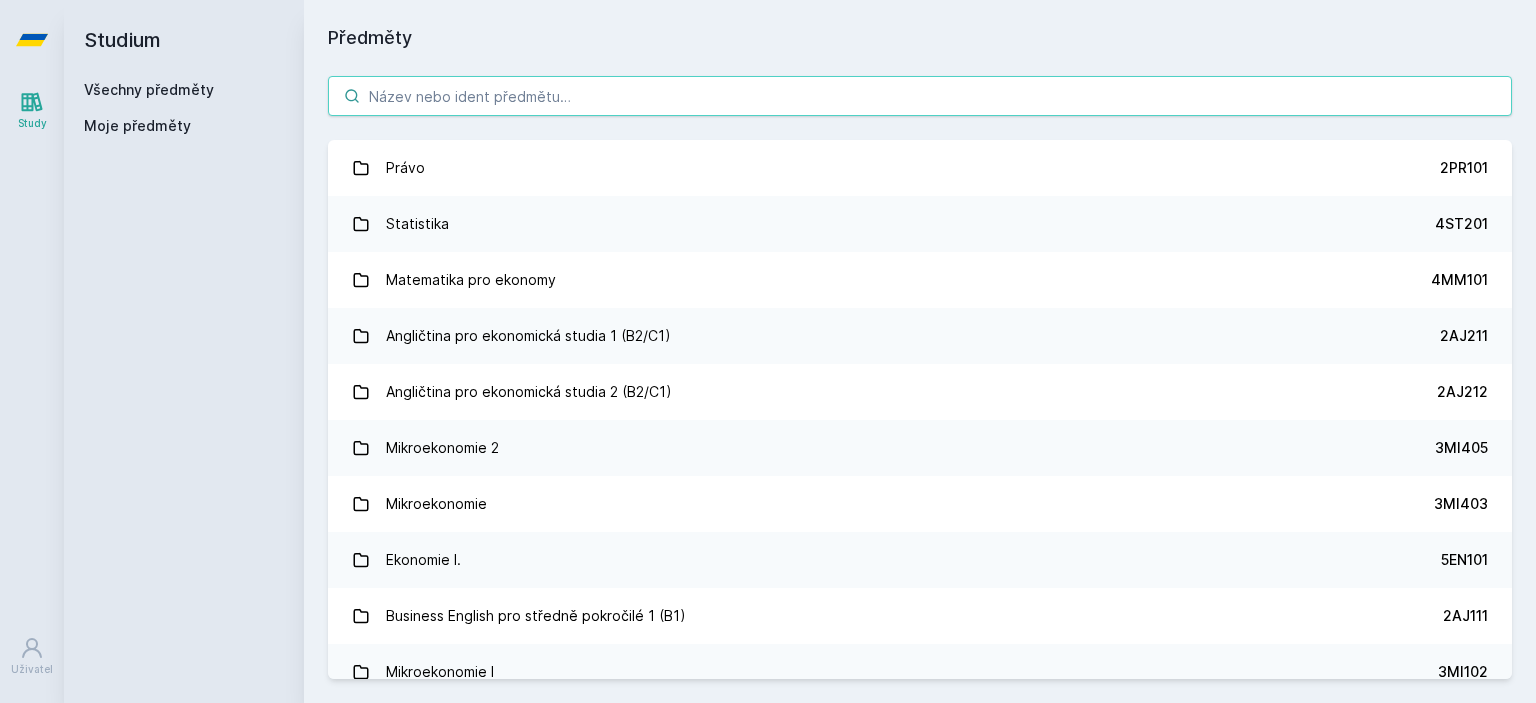 click at bounding box center [920, 96] 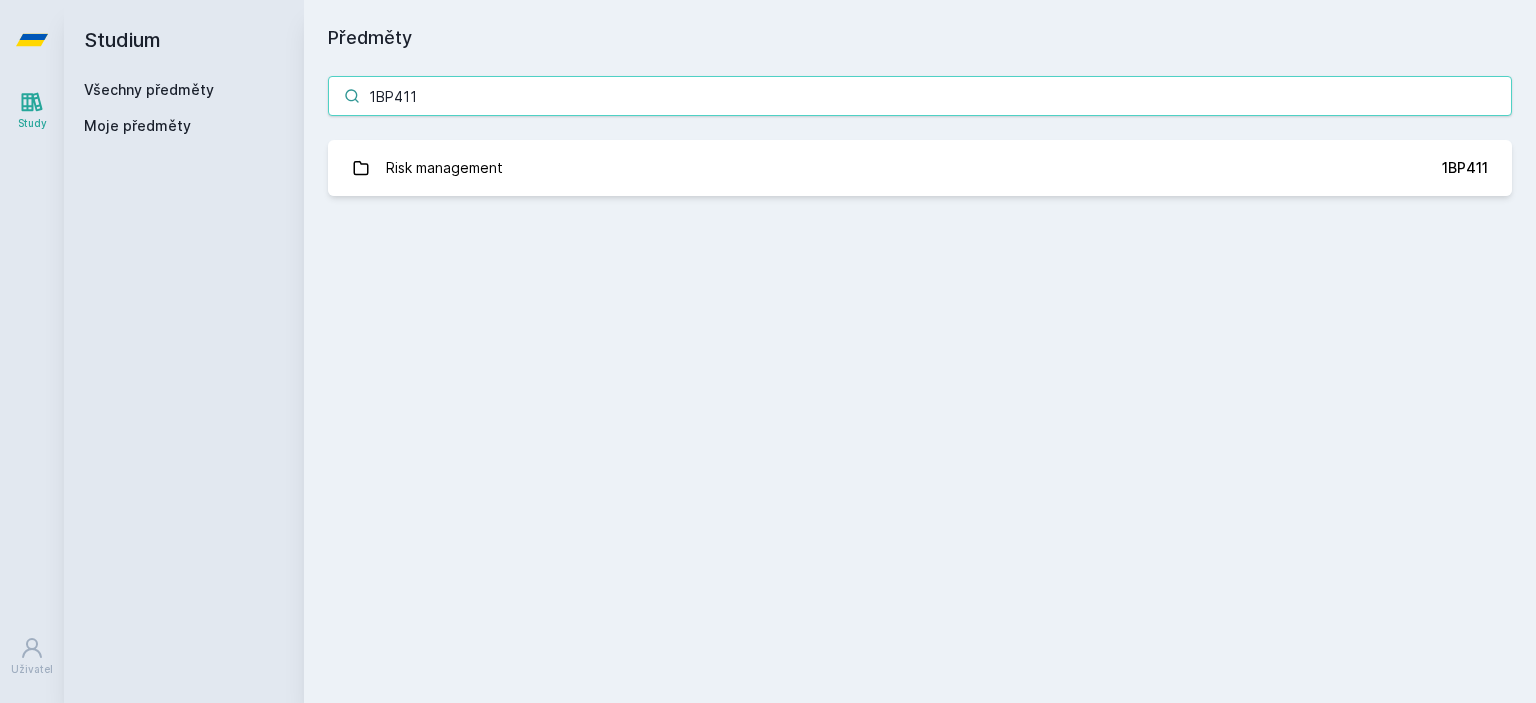 type on "1BP411" 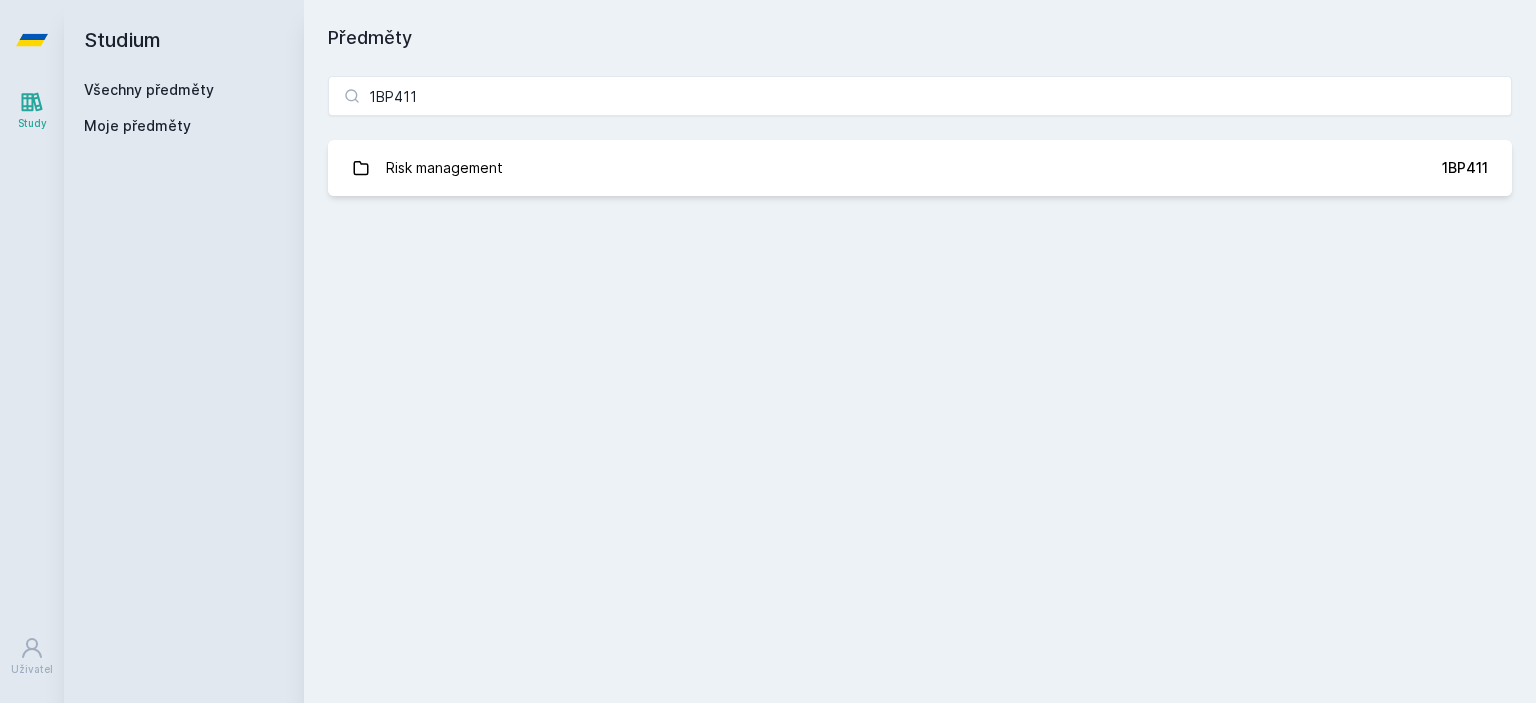 click on "Risk management" at bounding box center [444, 168] 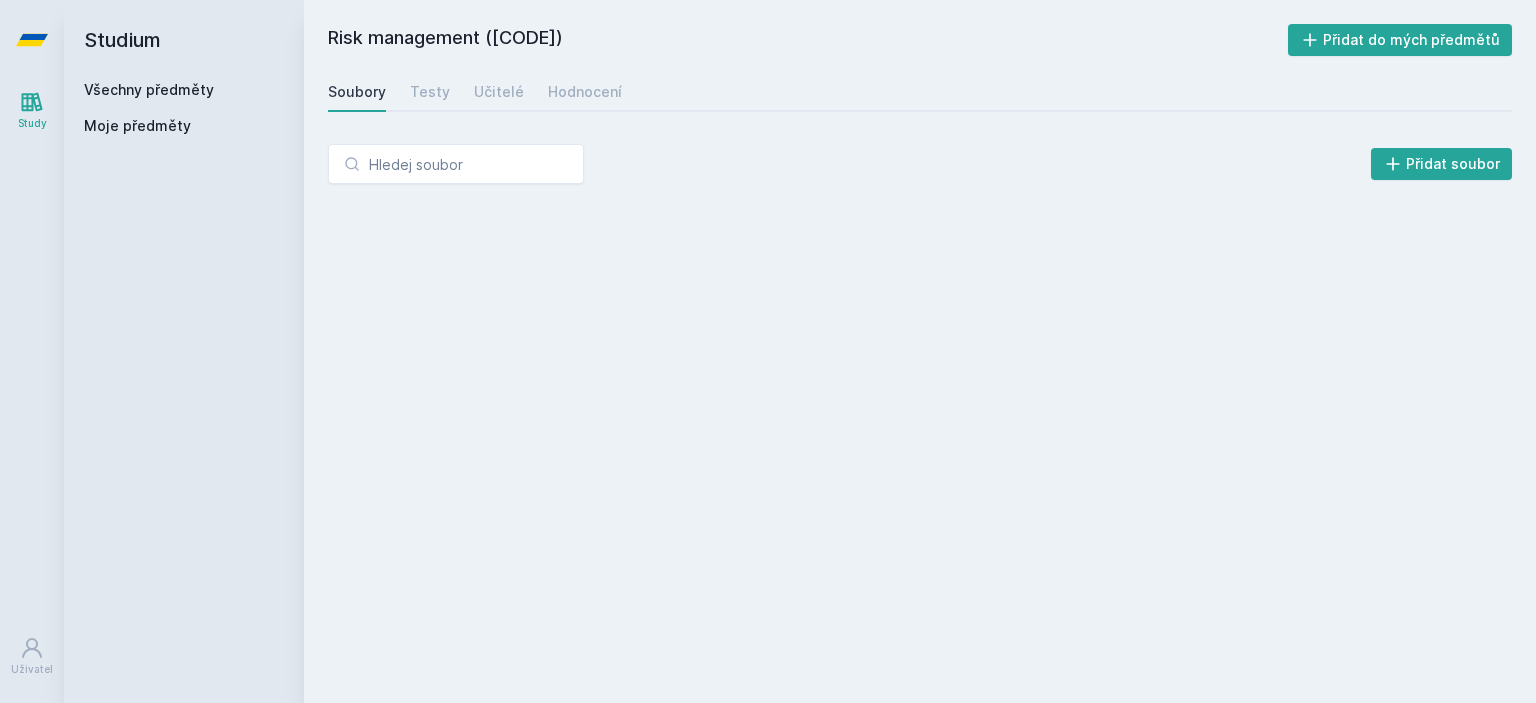 click on "Učitelé" at bounding box center [499, 92] 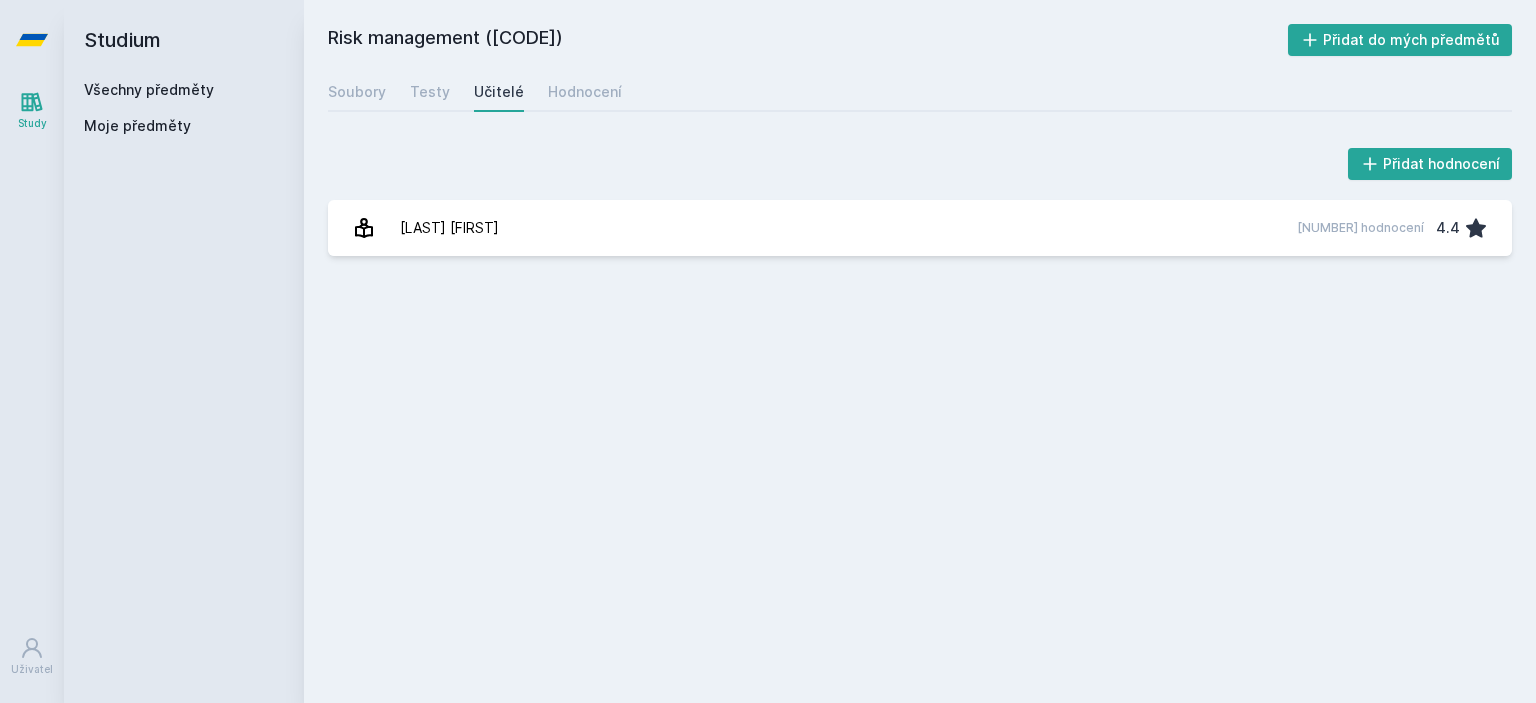 click on "[LAST_NAME] [FIRST_NAME]
[NUMBER] hodnocení
[RATING]" at bounding box center (920, 228) 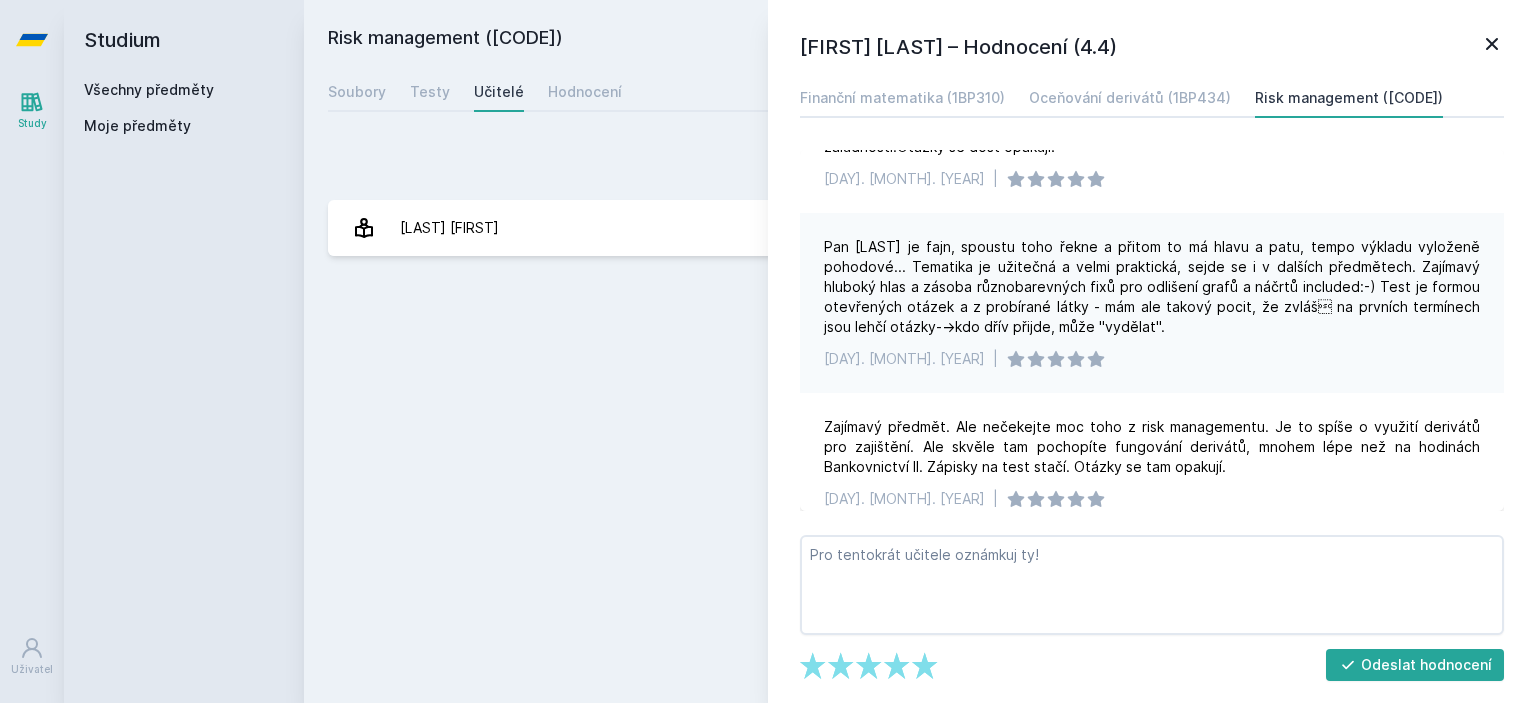scroll, scrollTop: 337, scrollLeft: 0, axis: vertical 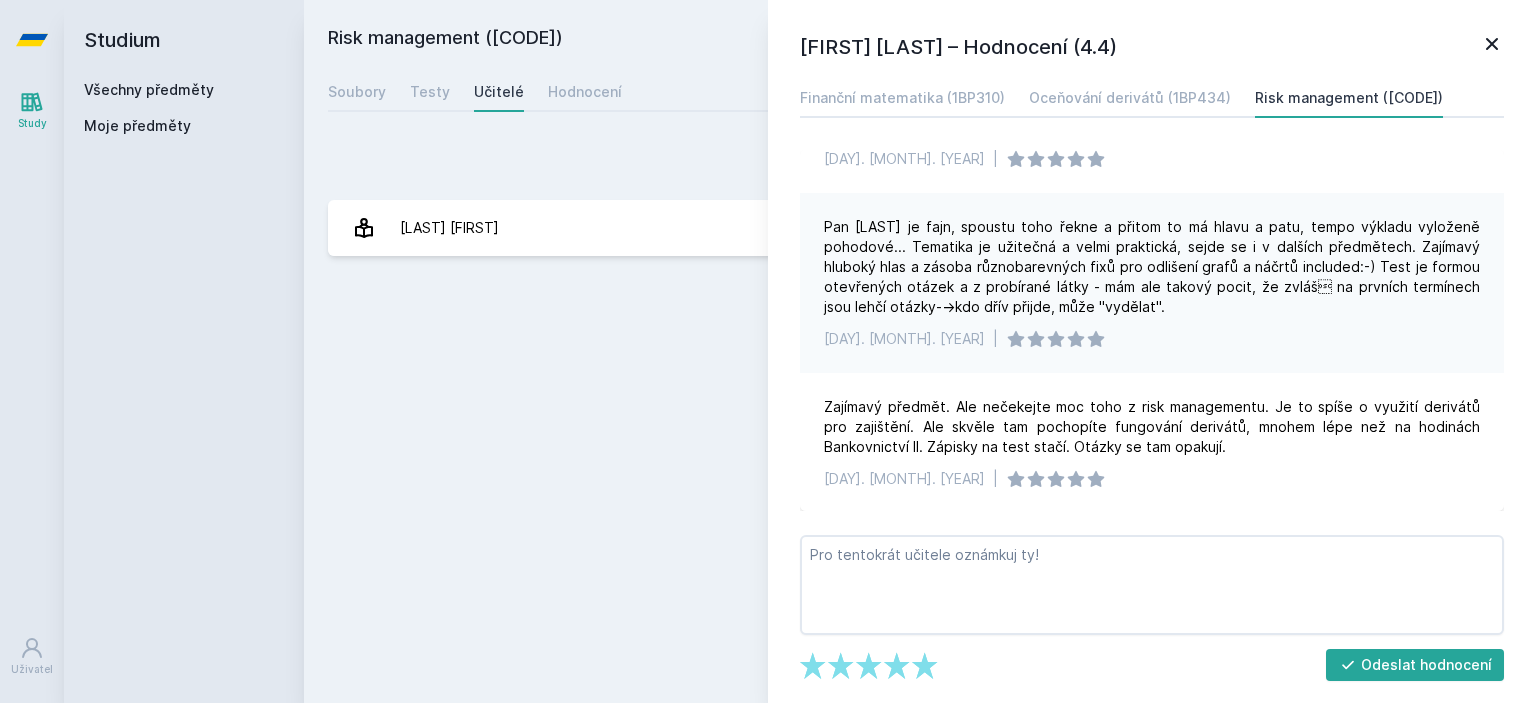 click on "[FIRST] [LAST] – Hodnocení (4.4)
Finanční matematika (1BP310)
Oceňování derivátů (1BP434)
Risk management (1BP411)
Hodně látky, nestíhá se podat v celé šířce díky pomalému výkladu.   [DATE]   |   Je vidět, že problematické doc. [LAST] velmi rozumí, ale pokud vás to nezajímá, nebo je to vaše první zkušenost s podobným předmětem, ze začátku asi nebudete chápat. Má to ale svoji logiku, která jde z [LAST] skript (které posílá na ISIS) docela dobře pochopit. Test není těžký, ale podívat se na to musíte. Učitel nevypadá sice moc přátelsky, ale konfliktní rozhodně není.   [DATE]   |   Výborný vyučující. Všechno na přednáškách vysvětlí a v závěrečném testu nejsou žádné záludnosti.Otázky se dost opakují!   [DATE]   |     [DATE]   |     [DATE]   |           Jejda, něco se pokazilo." at bounding box center [1152, 351] 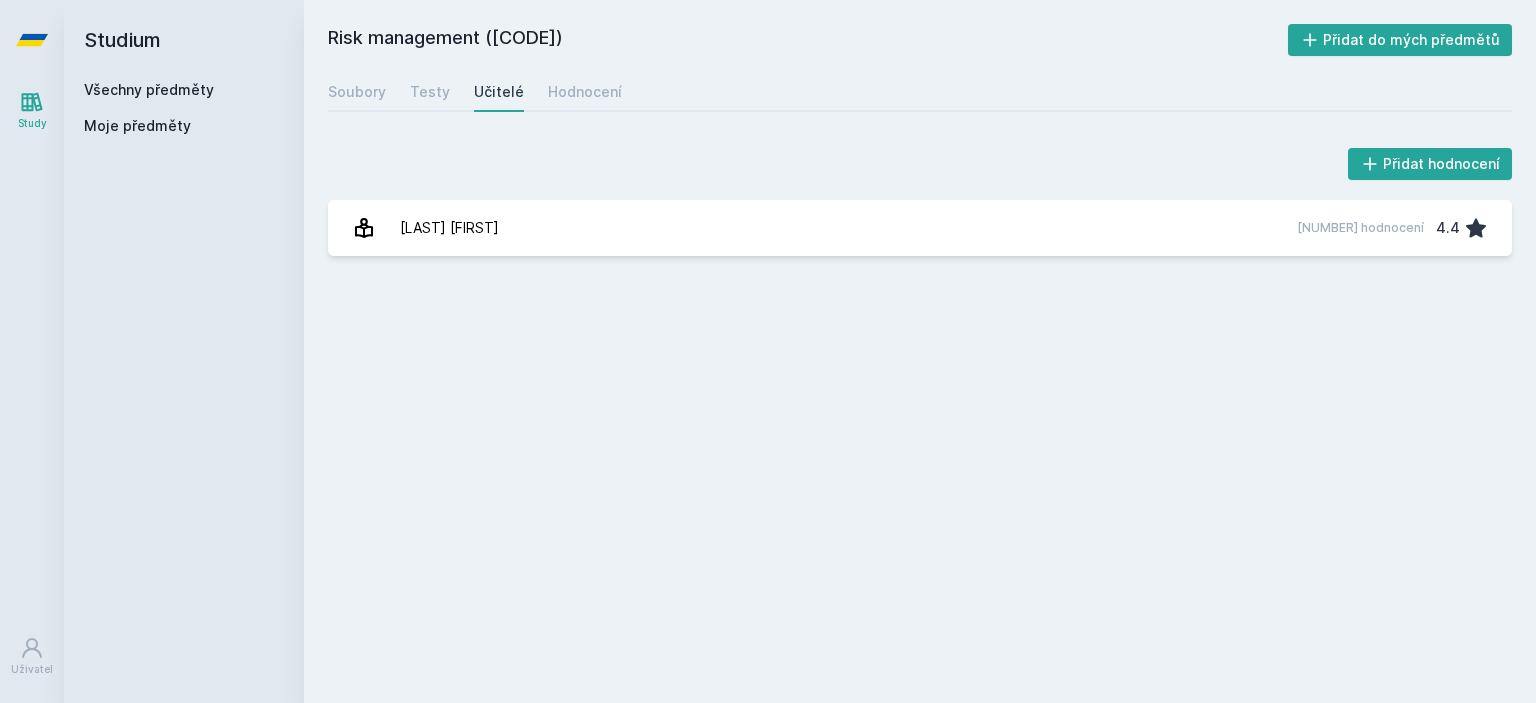 click on "Soubory" at bounding box center (357, 92) 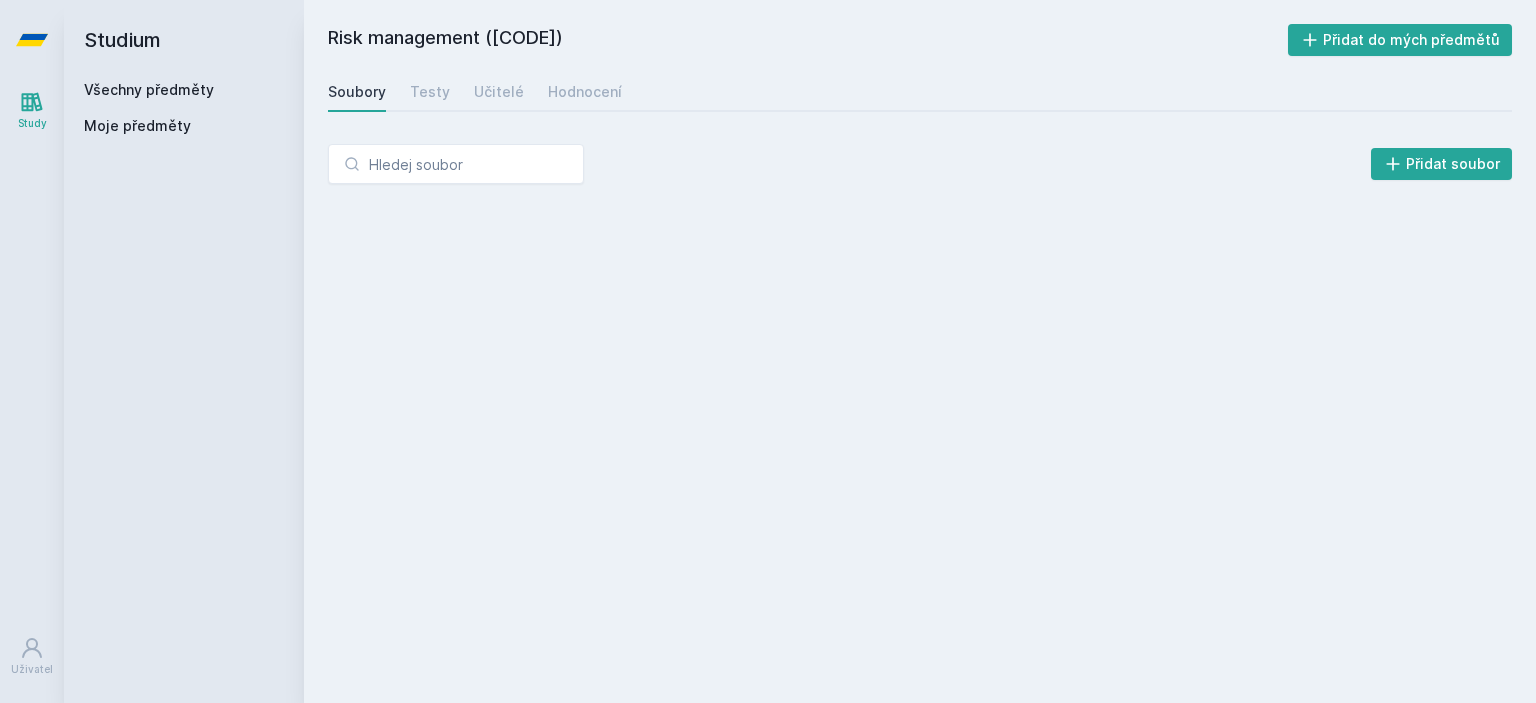 click on "Testy" at bounding box center (430, 92) 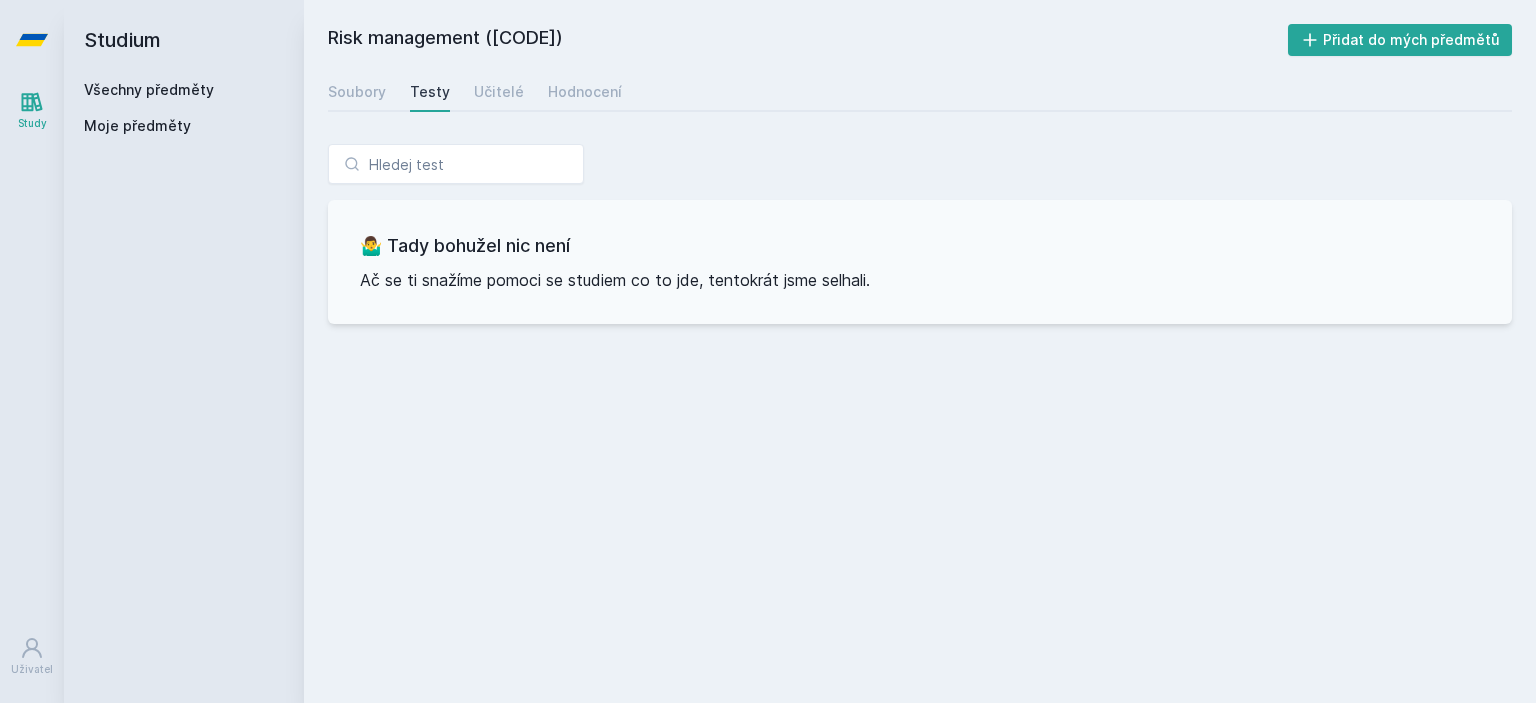 click on "Soubory" at bounding box center (357, 92) 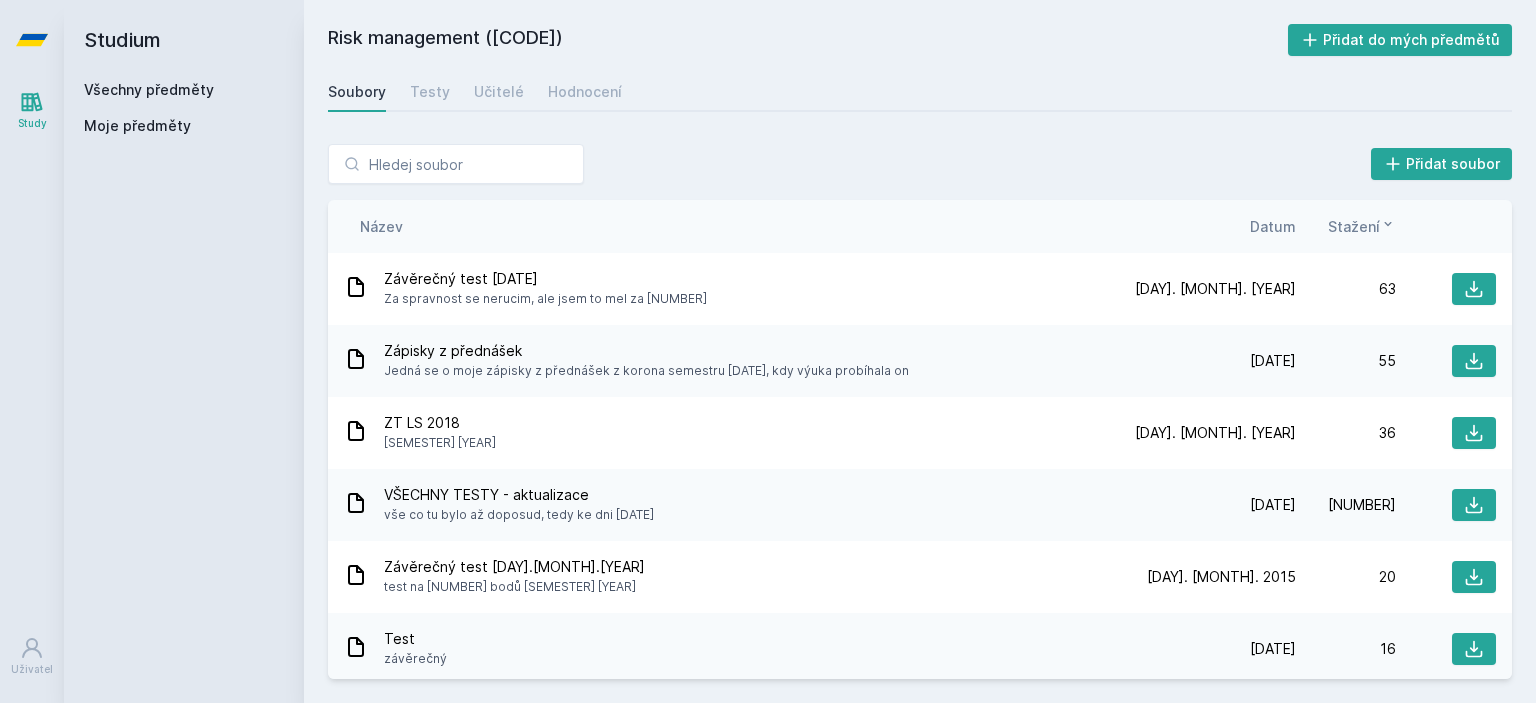 click 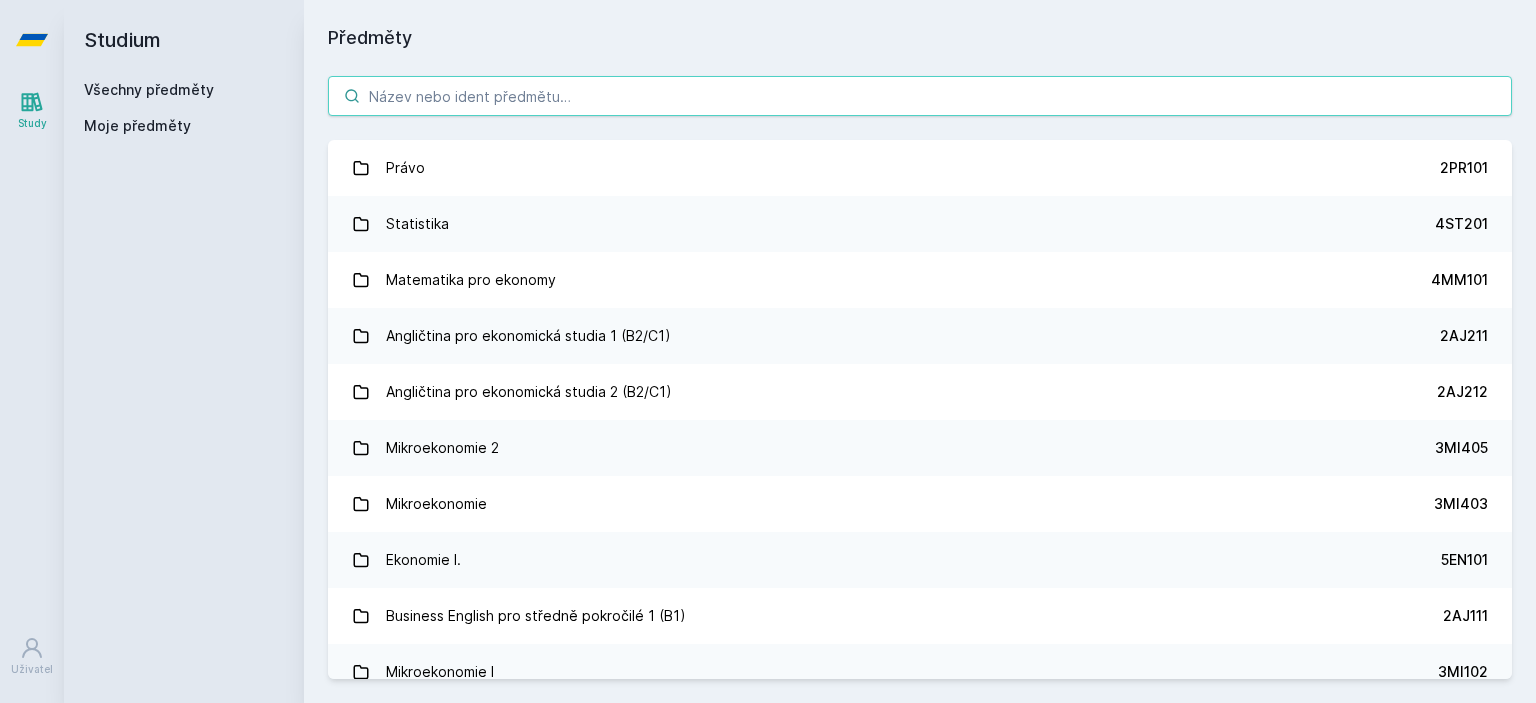 click at bounding box center (920, 96) 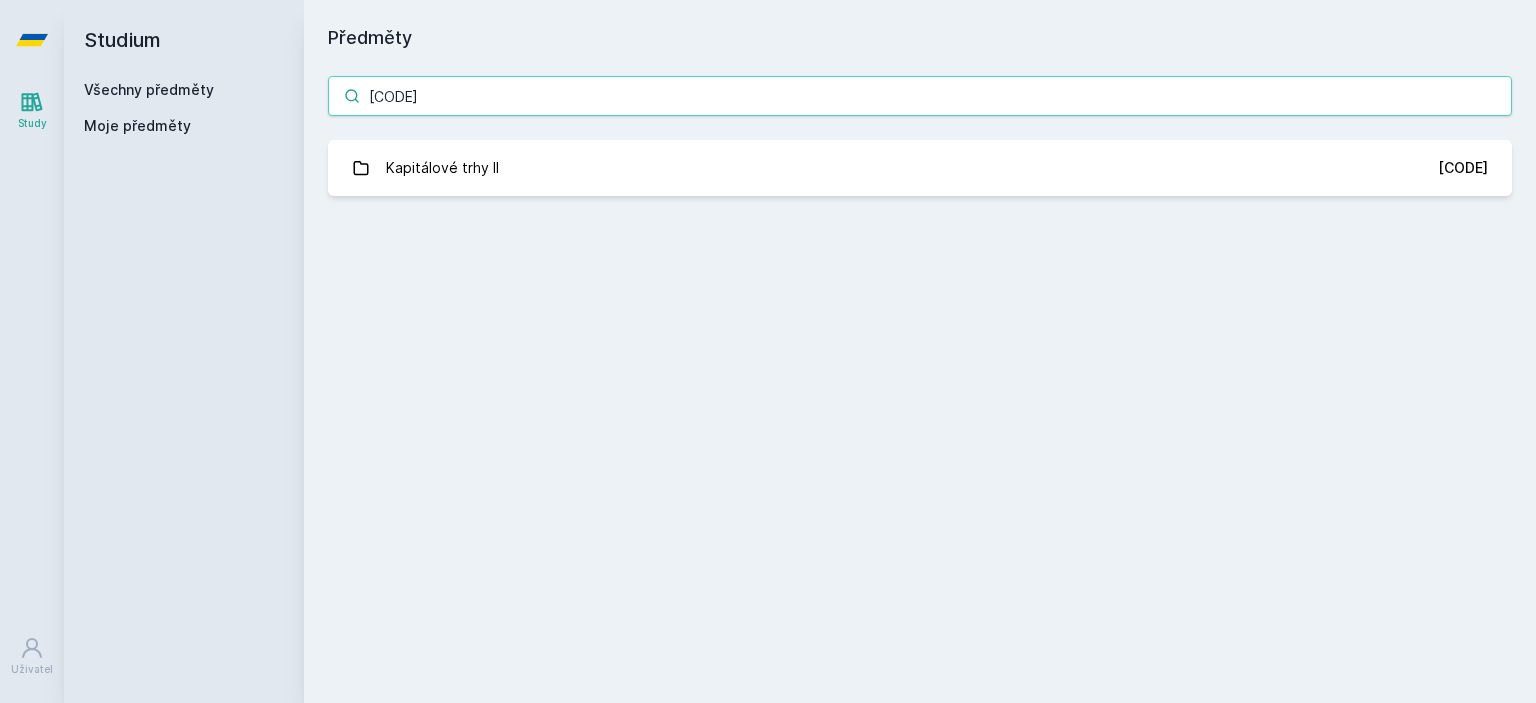 type on "[CODE]" 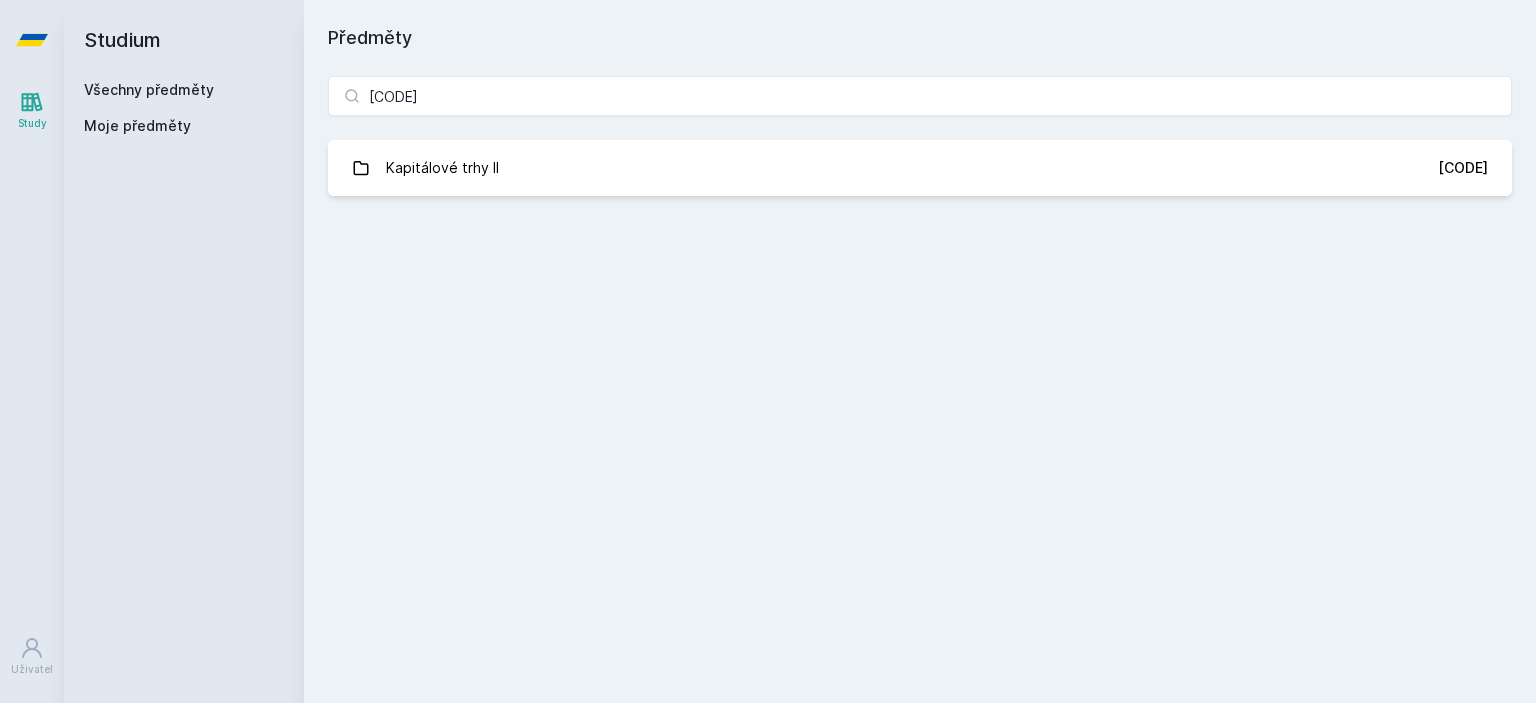 click on "Kapitálové trhy II   [CODE]" at bounding box center [920, 168] 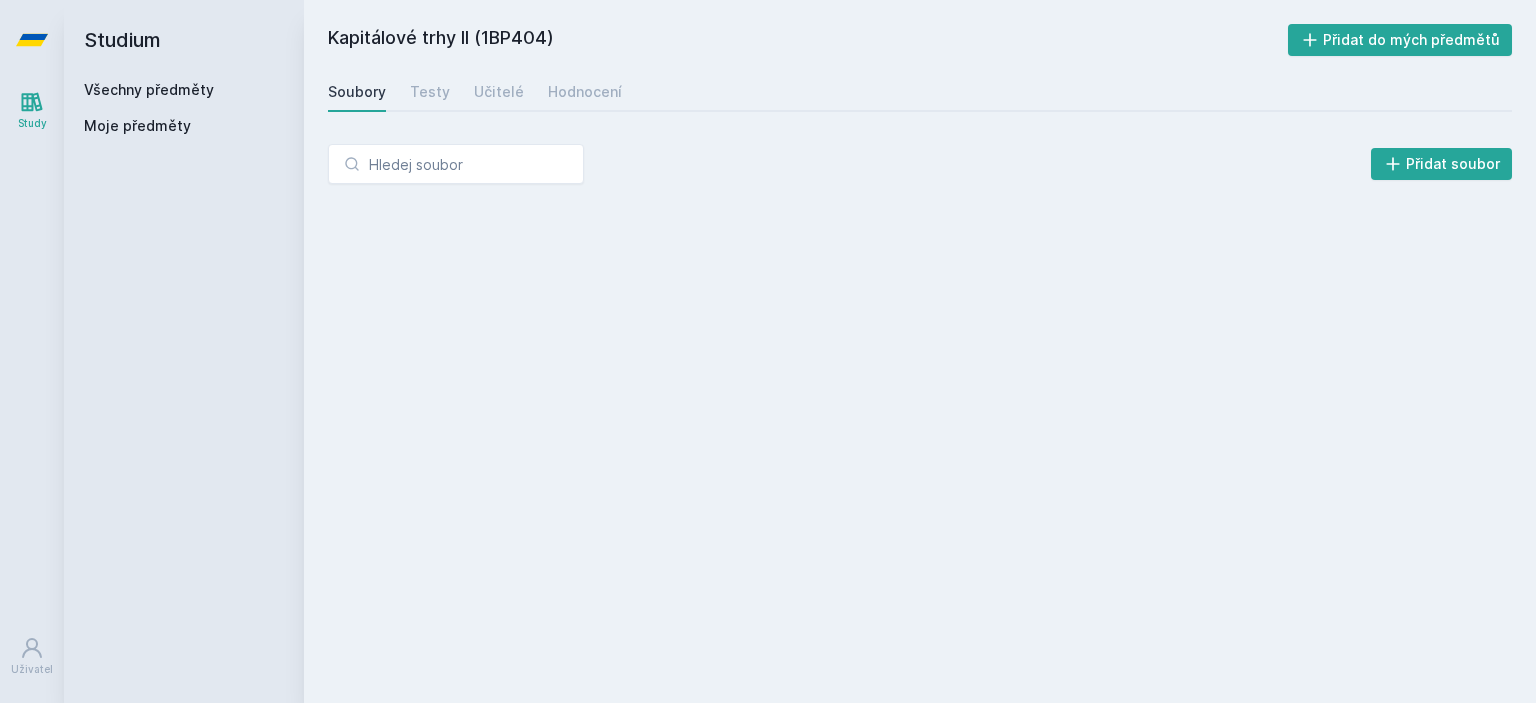 click on "Učitelé" at bounding box center (499, 92) 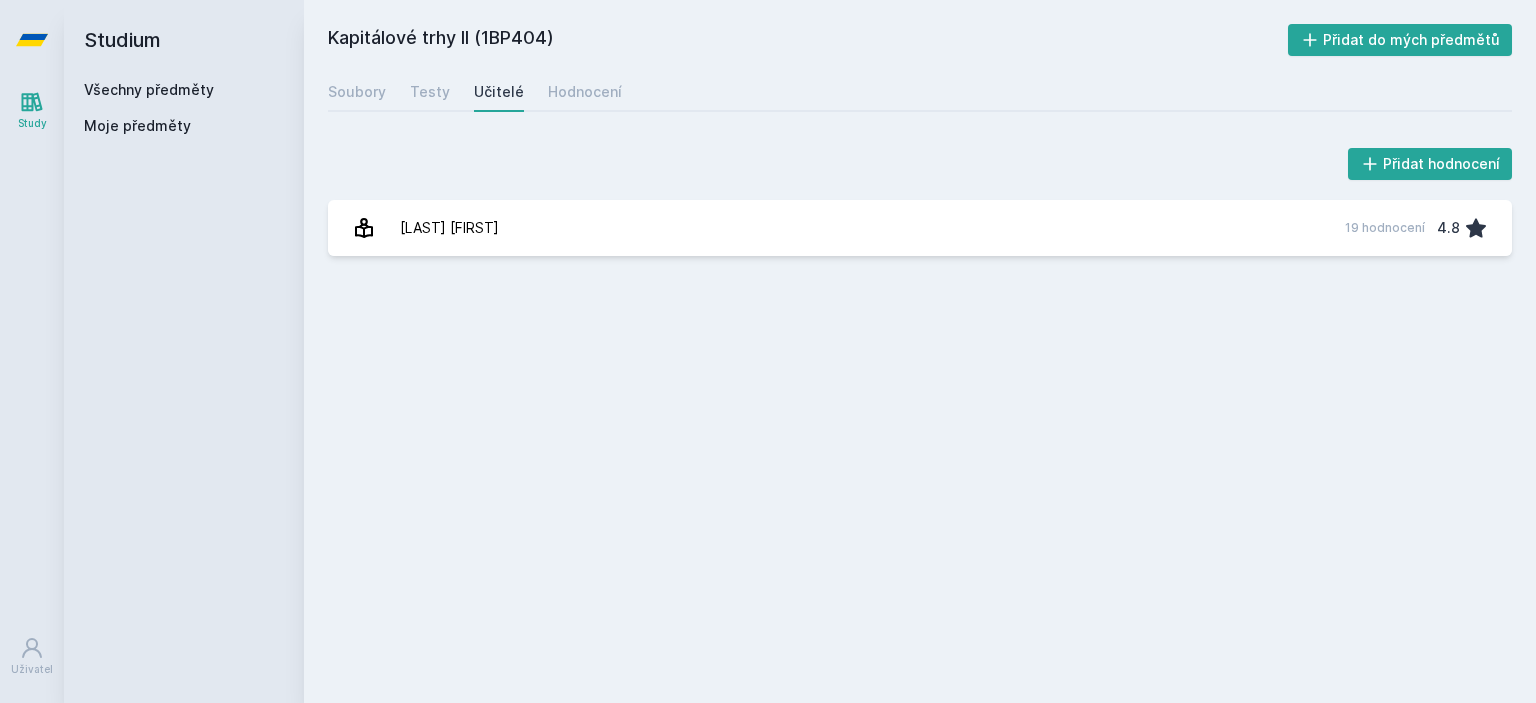 click on "[FIRST] [LAST]
19 hodnocení
4.8" at bounding box center [920, 228] 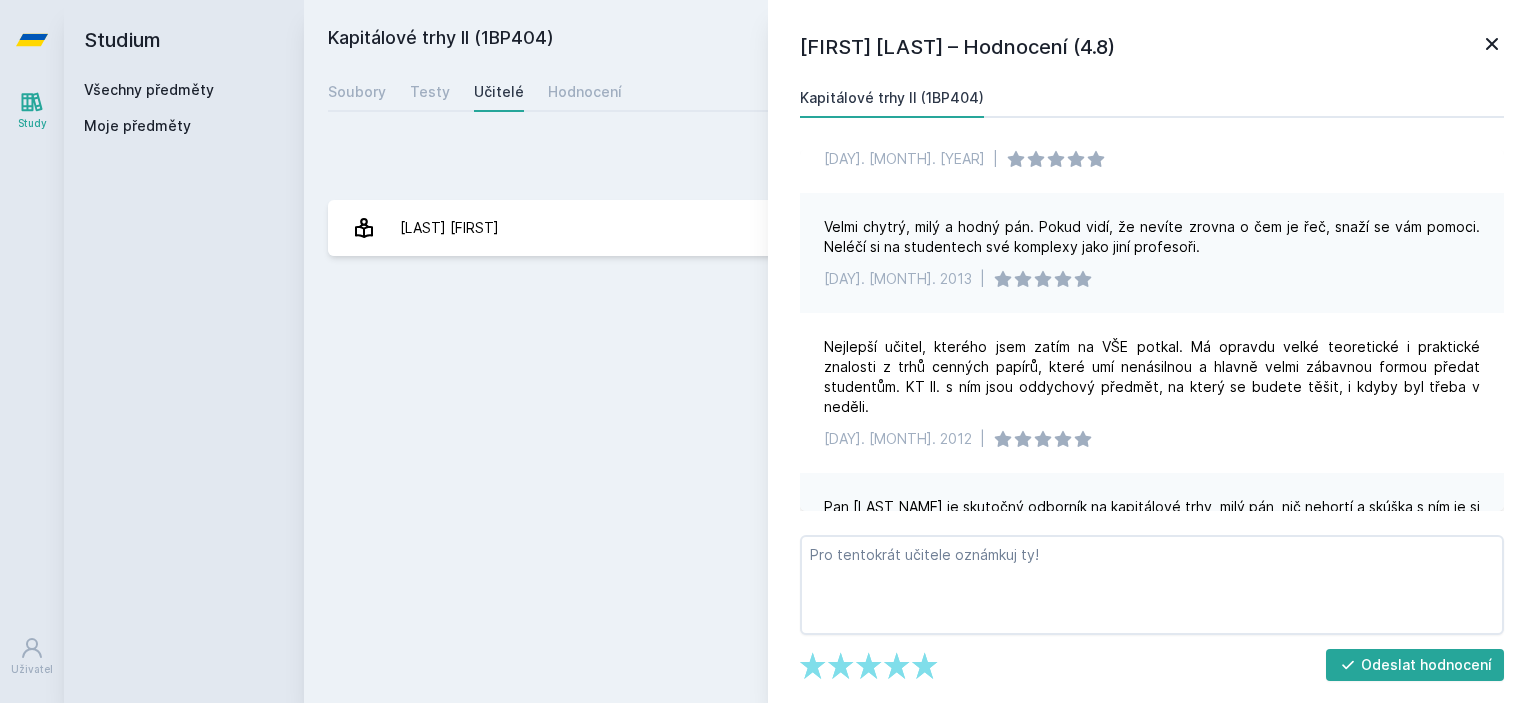 scroll, scrollTop: 600, scrollLeft: 0, axis: vertical 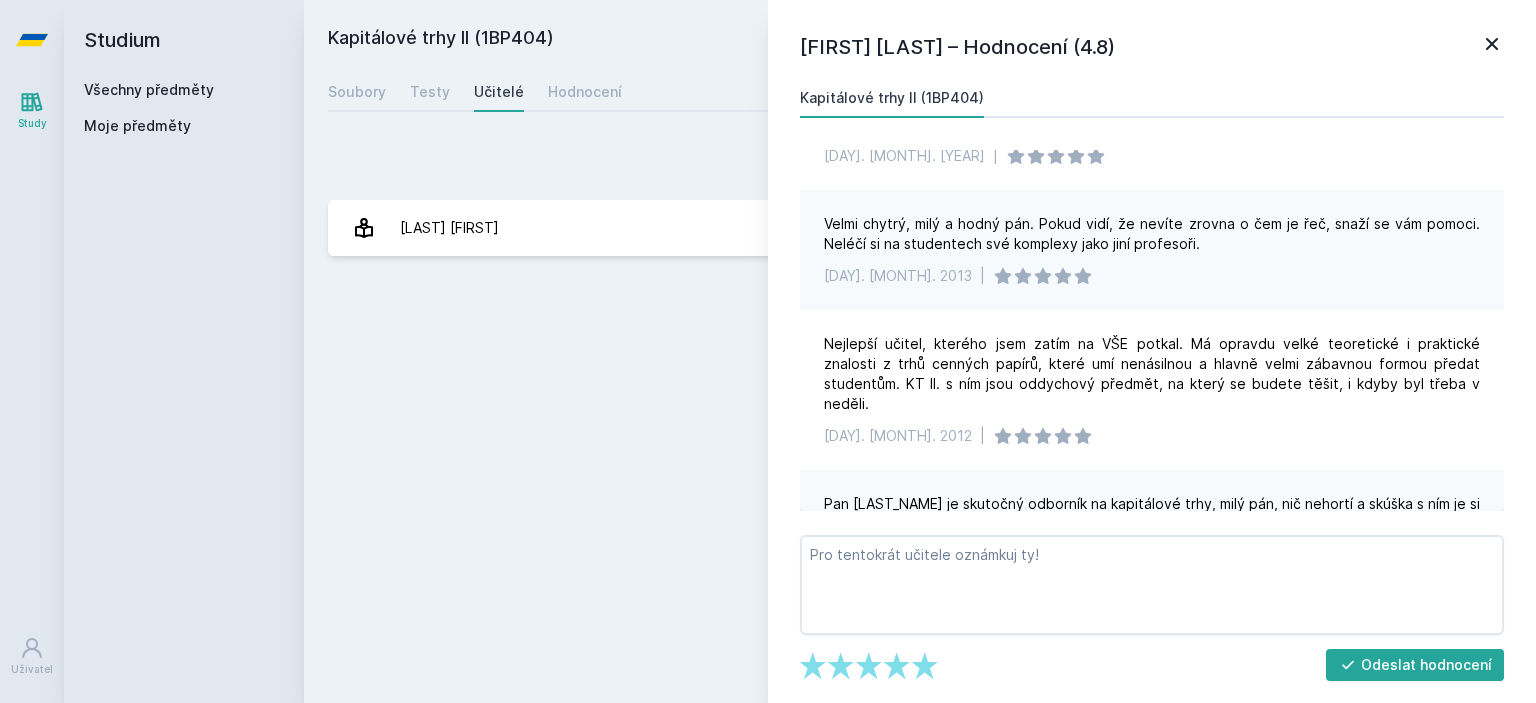click 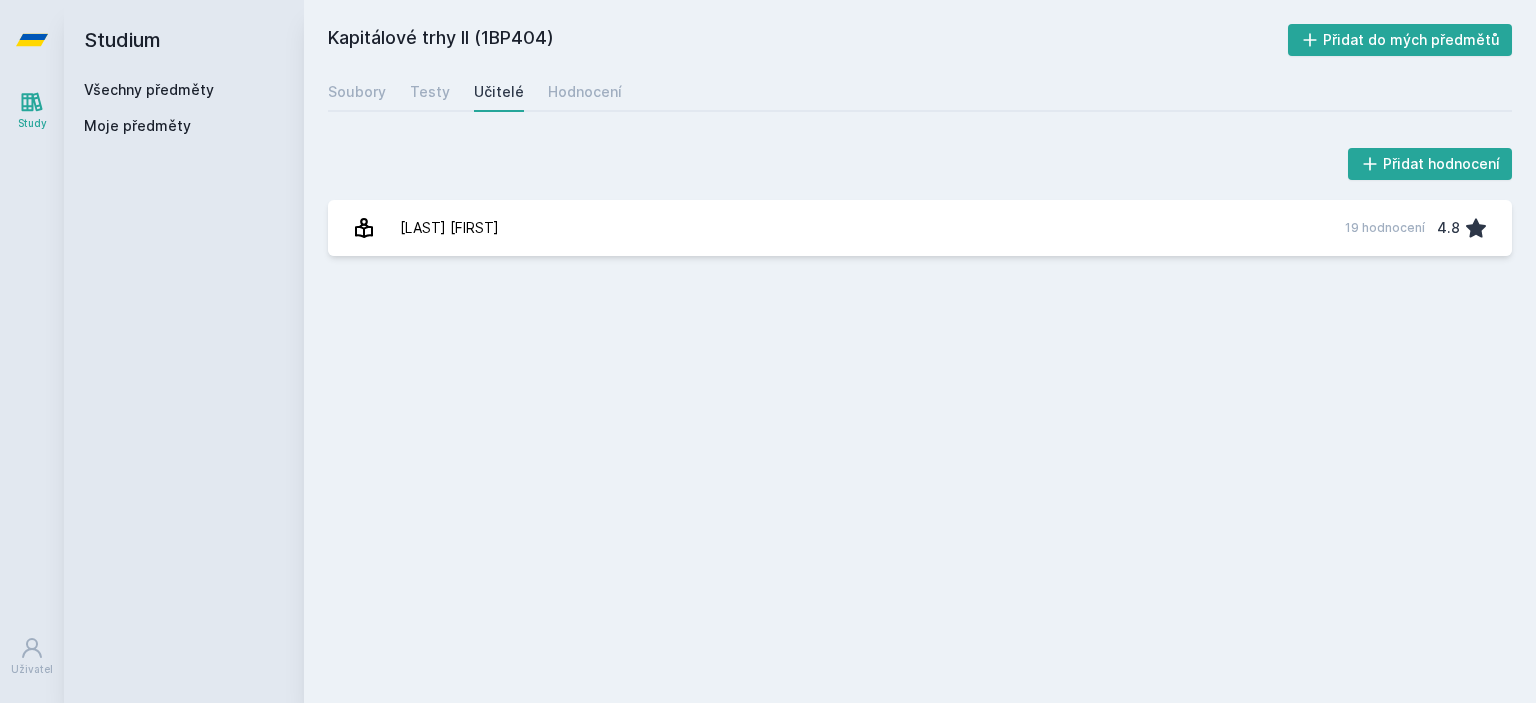 click on "Kapitálové trhy II ([CODE])
Přidat do mých předmětů
Soubory
Testy
Učitelé
Hodnocení
Přidat hodnocení            [LAST_NAME] [FIRST_NAME]
[NUMBER] hodnocení
[RATING]
Jejda, něco se pokazilo." at bounding box center [920, 351] 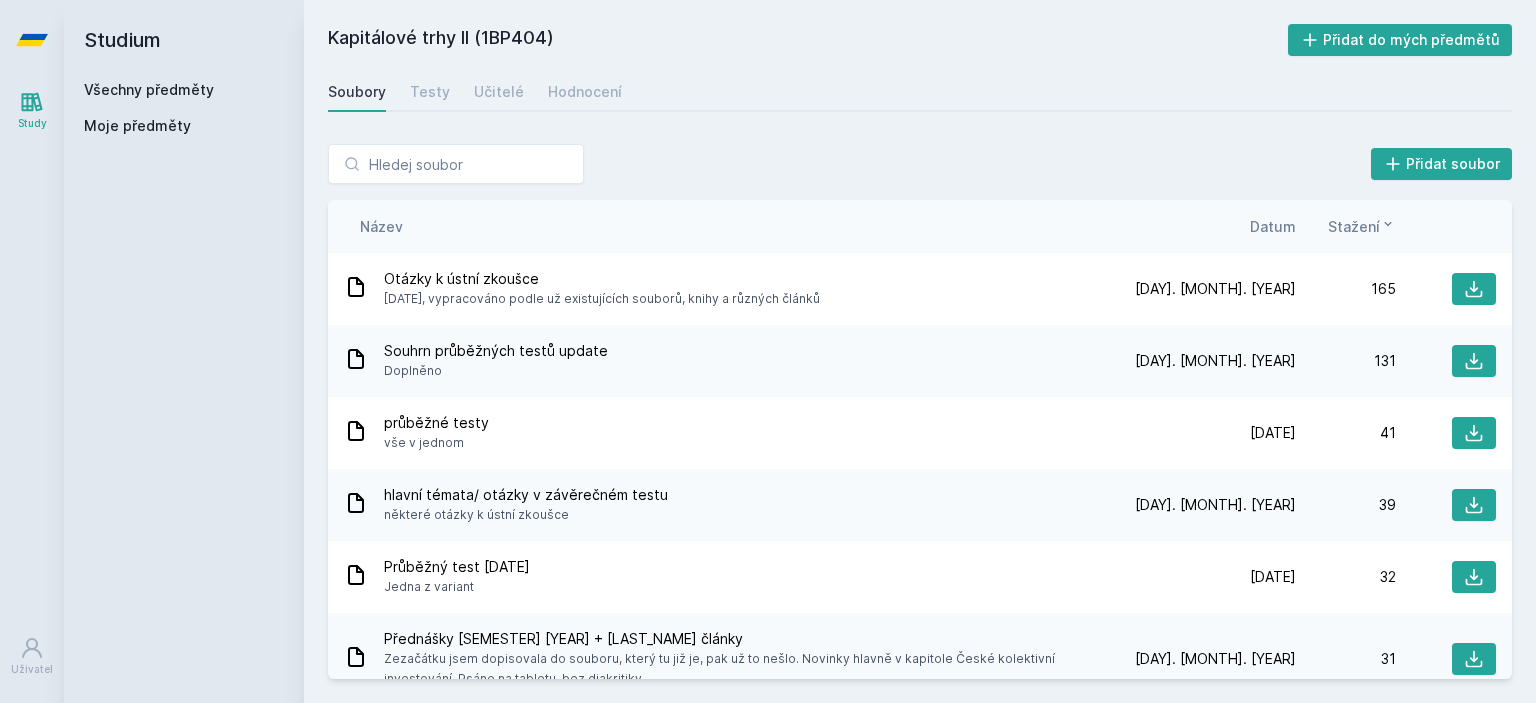 click 